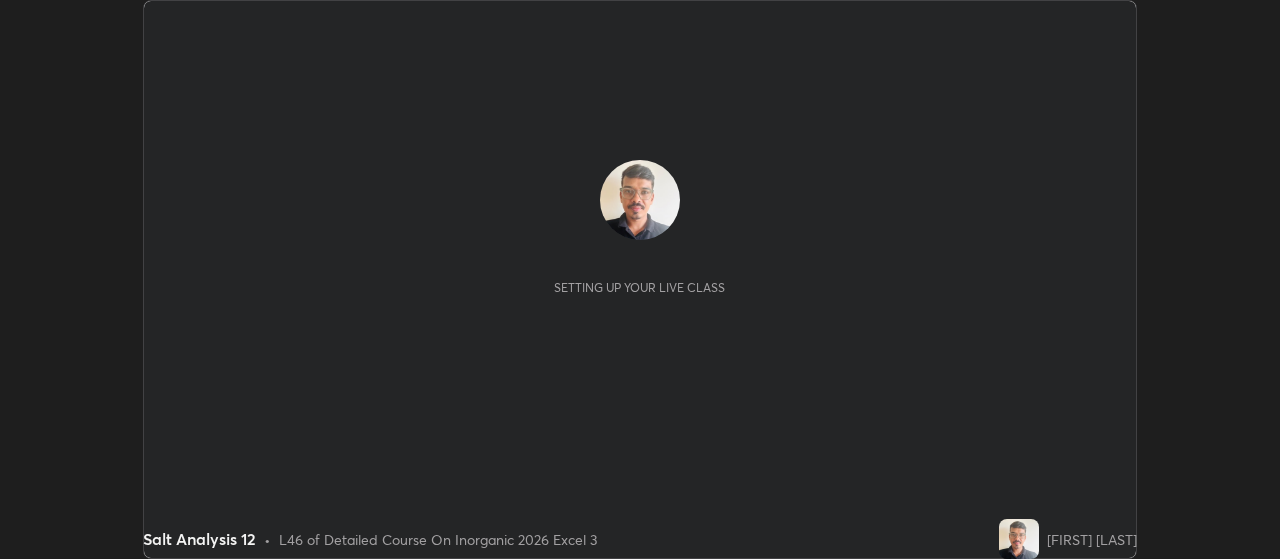 scroll, scrollTop: 0, scrollLeft: 0, axis: both 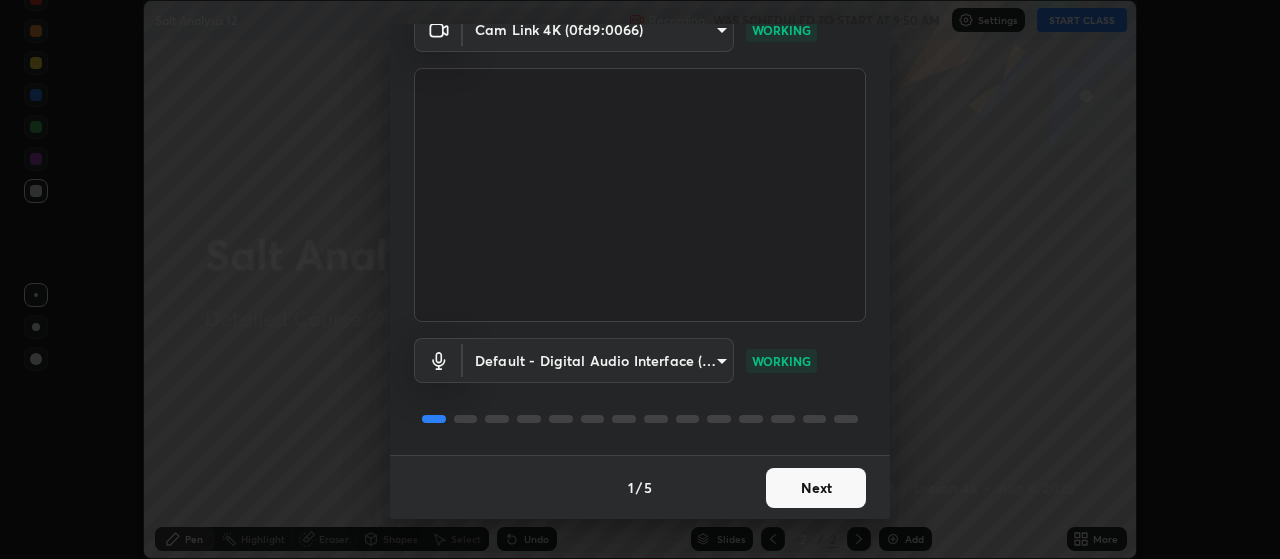 click on "Next" at bounding box center [816, 488] 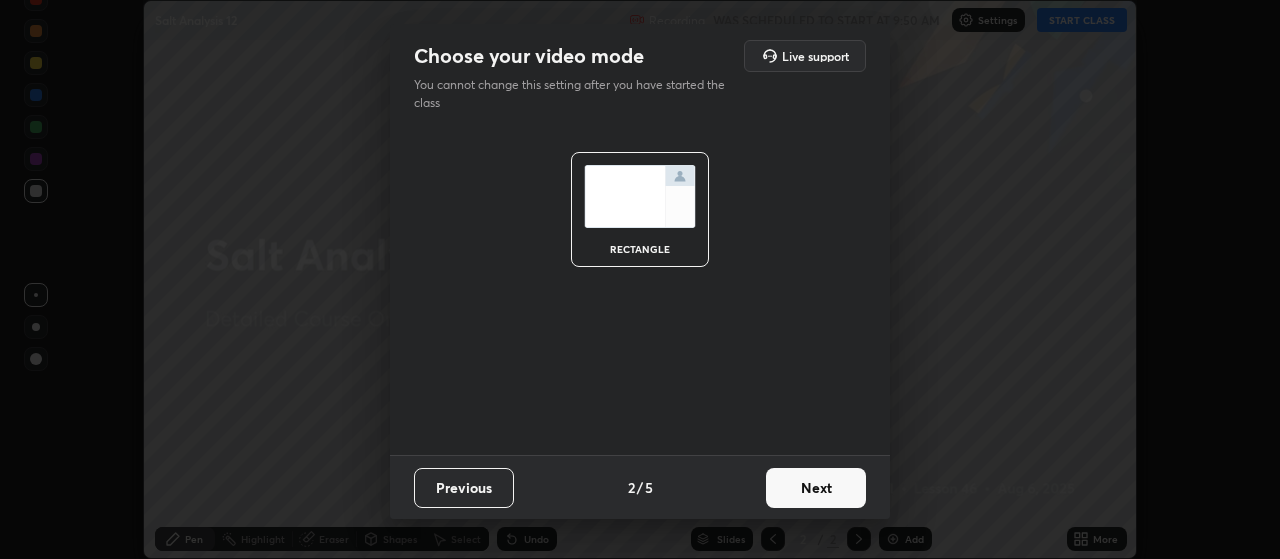 scroll, scrollTop: 0, scrollLeft: 0, axis: both 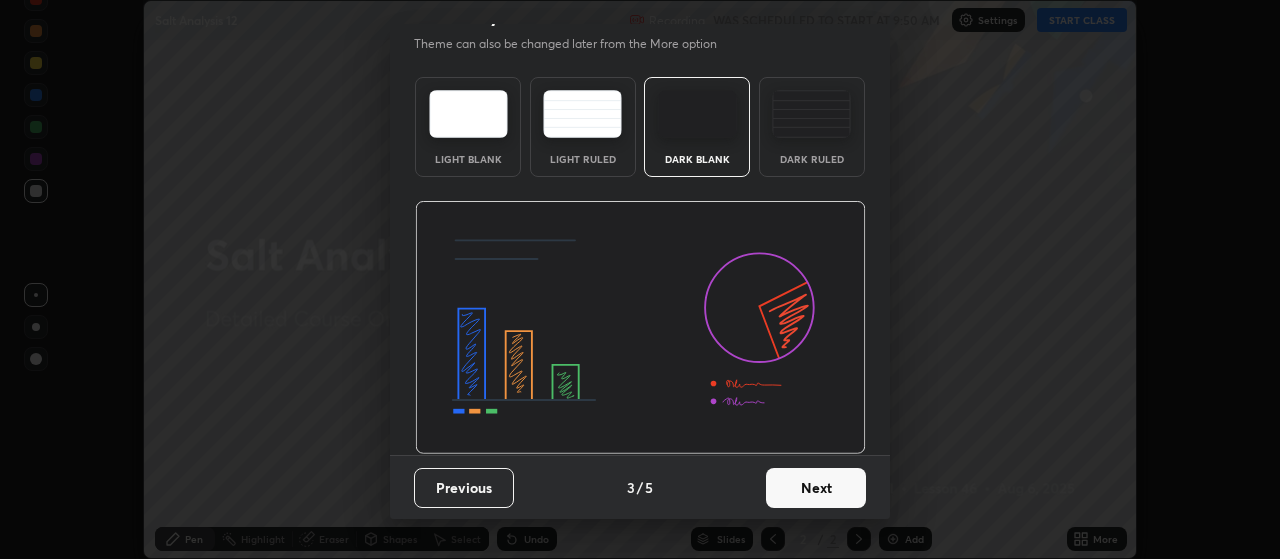 click on "Next" at bounding box center (816, 488) 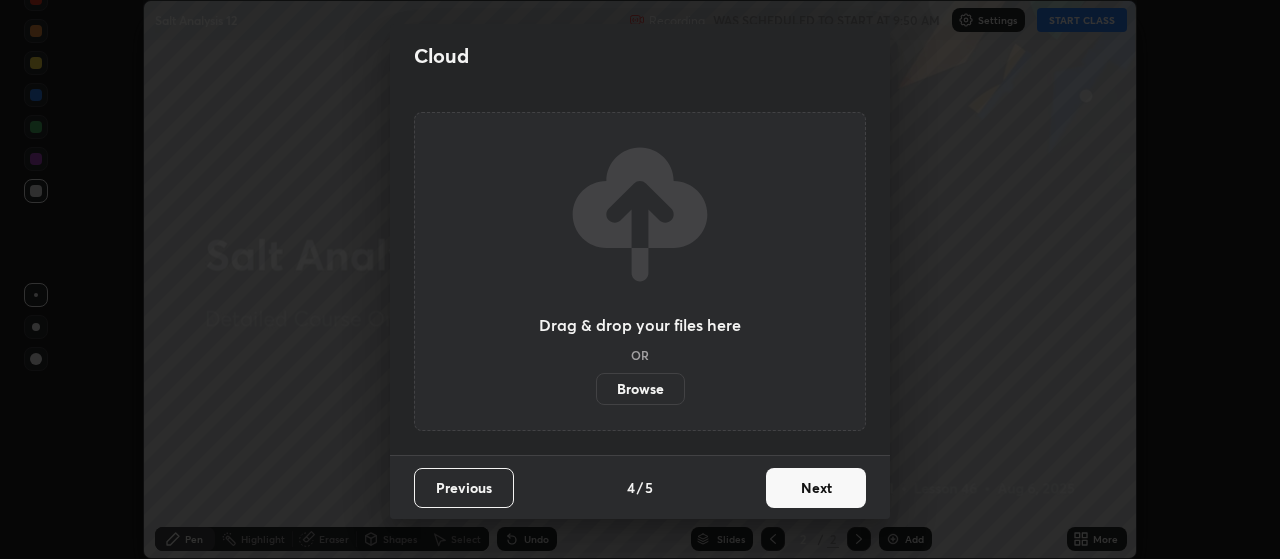 scroll, scrollTop: 0, scrollLeft: 0, axis: both 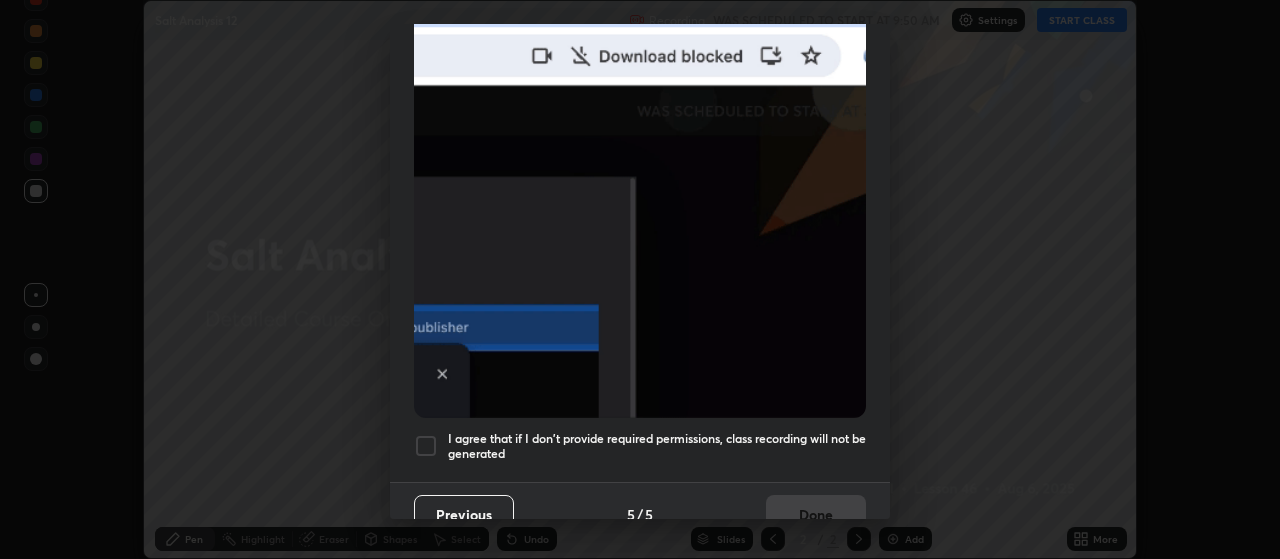 click at bounding box center [426, 446] 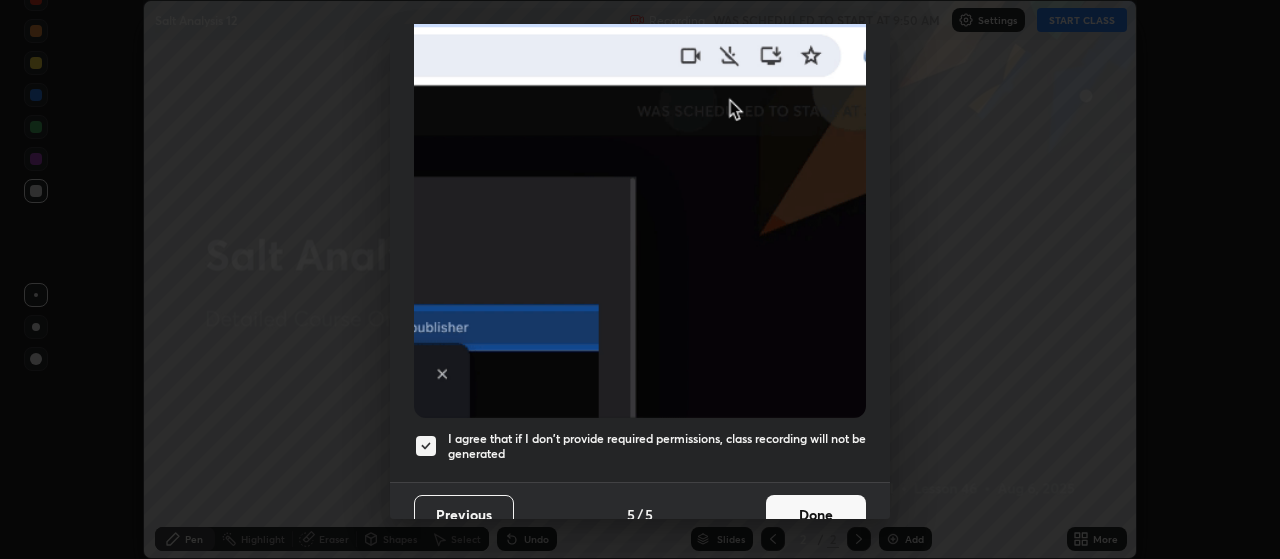 click on "Done" at bounding box center [816, 515] 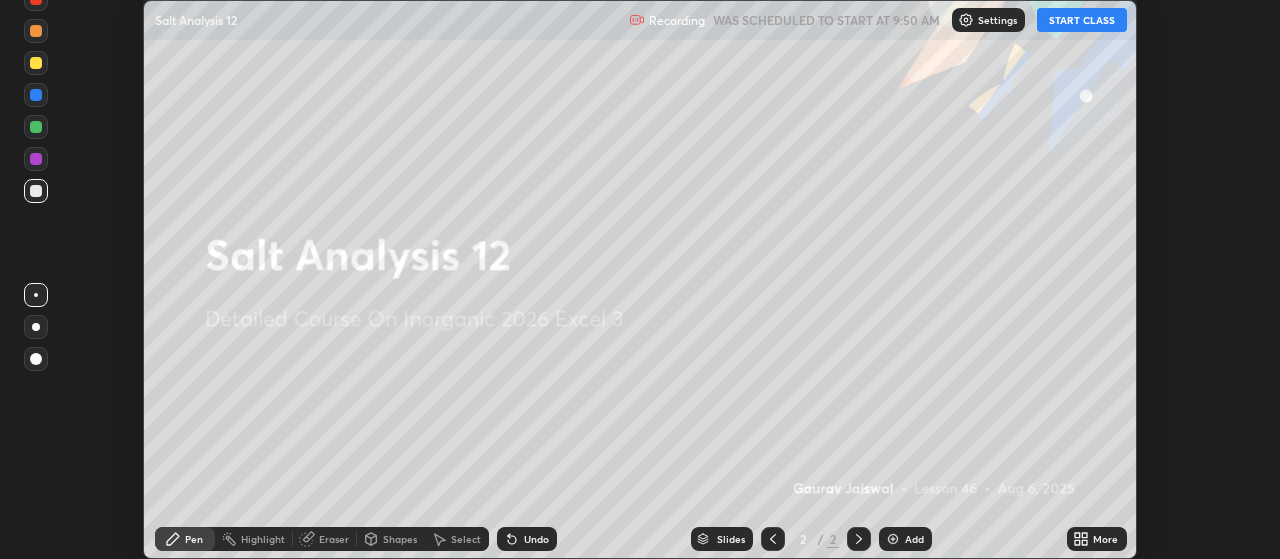 click on "START CLASS" at bounding box center (1082, 20) 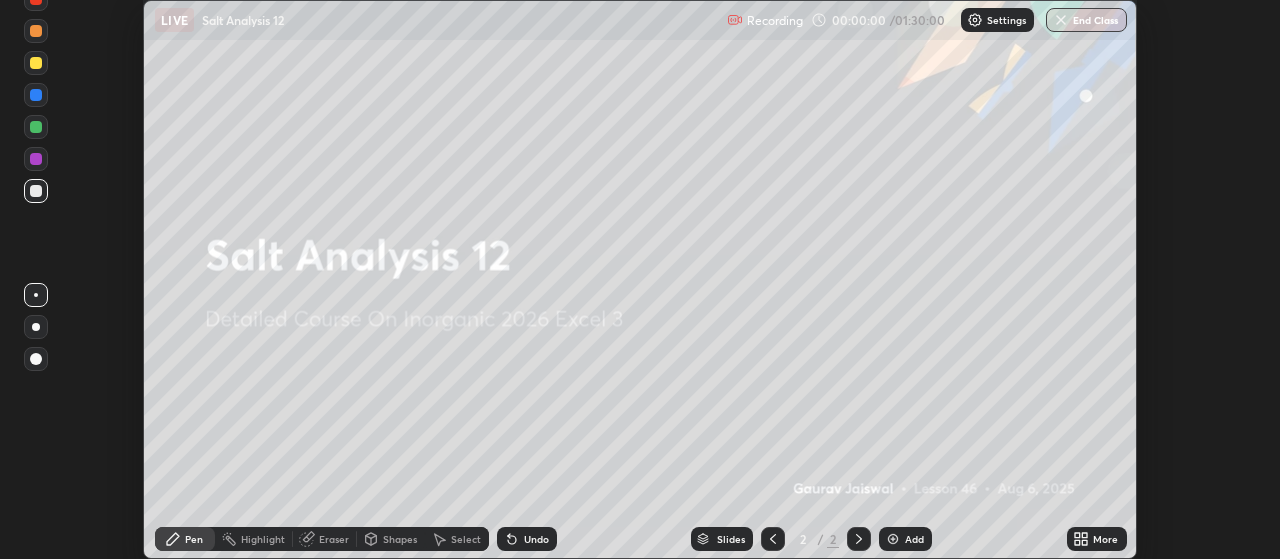 click on "More" at bounding box center (1105, 539) 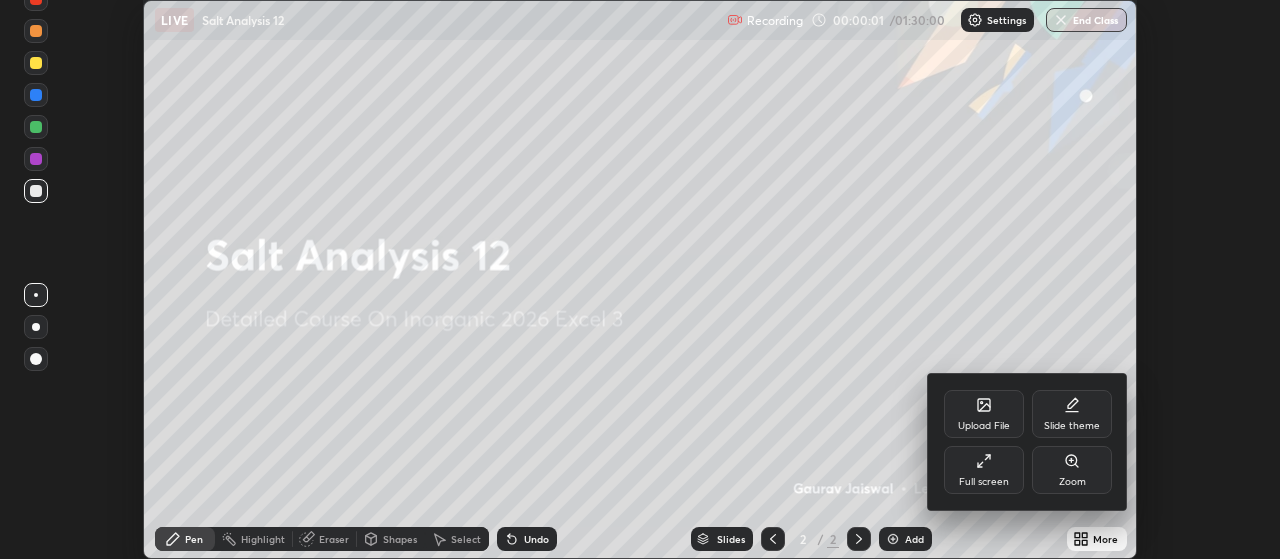 click on "Full screen" at bounding box center [984, 470] 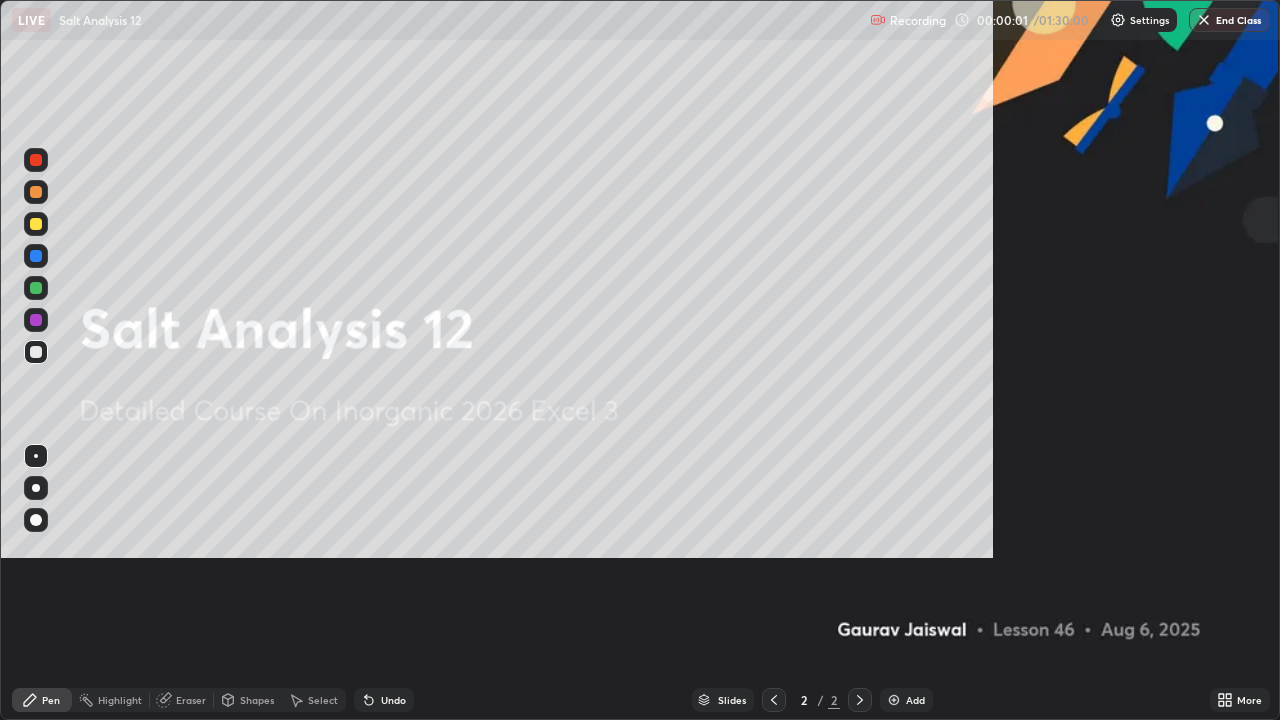 scroll, scrollTop: 99280, scrollLeft: 98720, axis: both 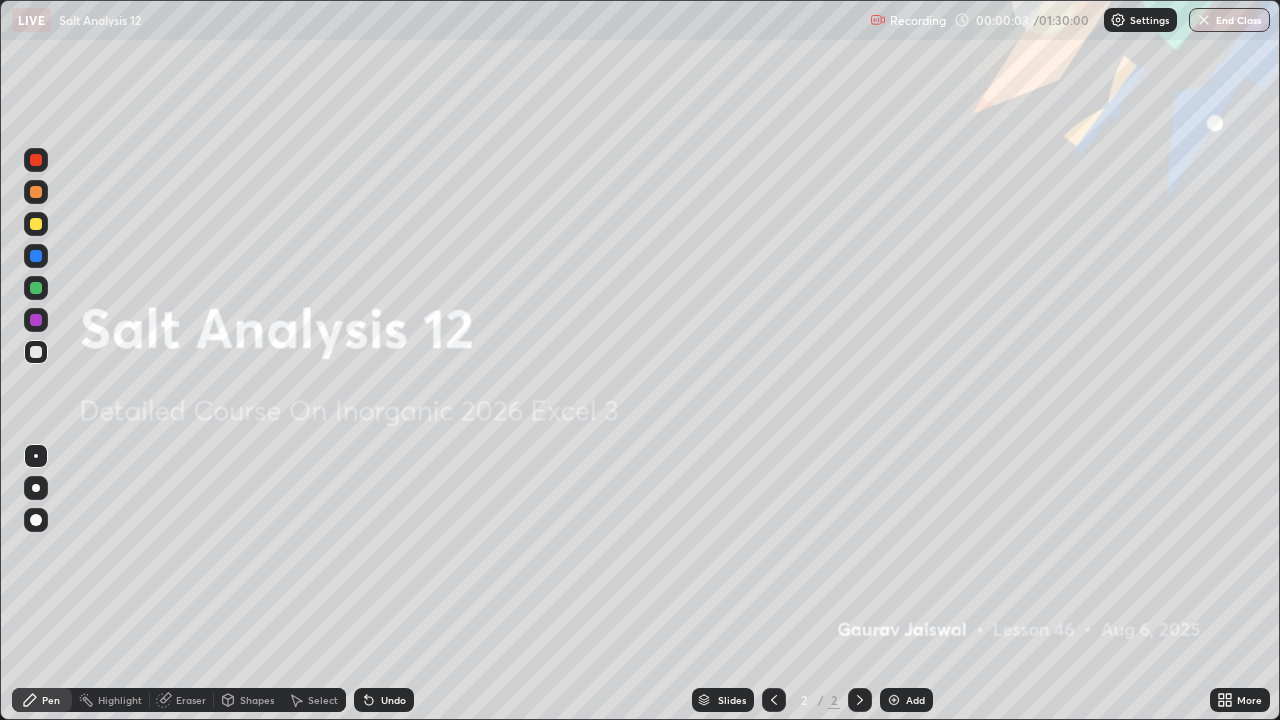 click on "Add" at bounding box center [906, 700] 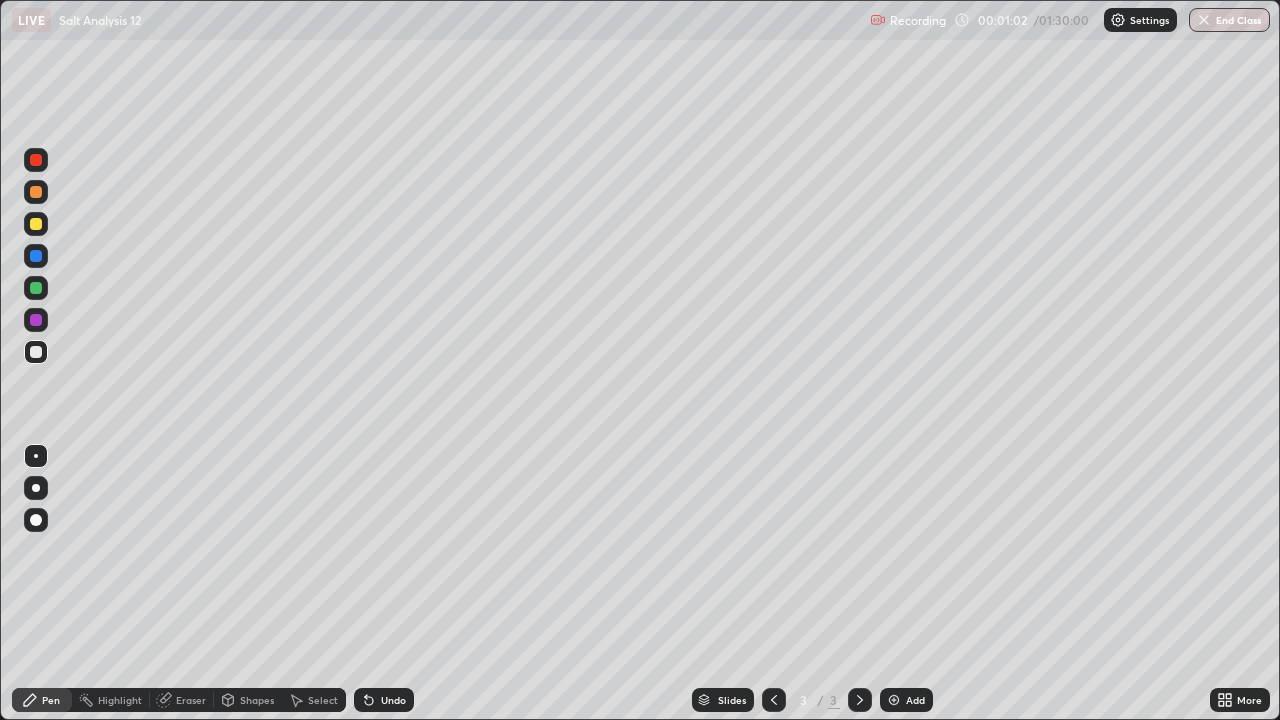 click on "Undo" at bounding box center [393, 700] 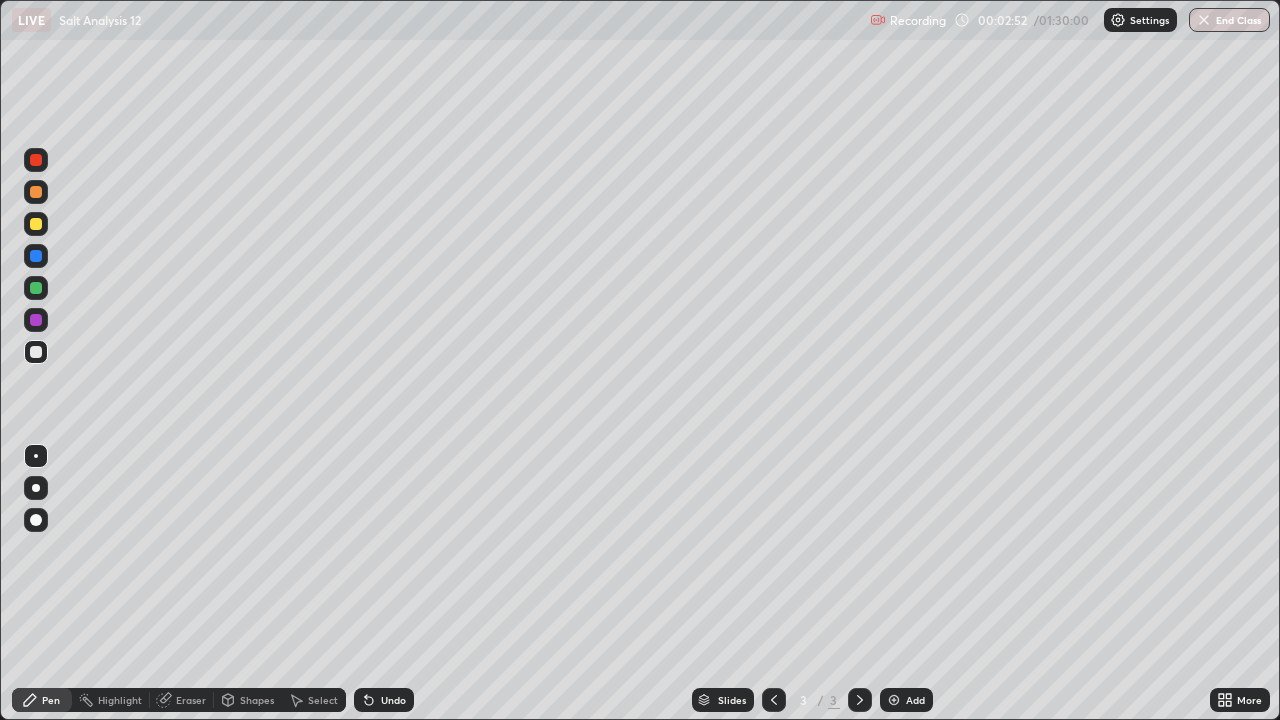 click at bounding box center (36, 224) 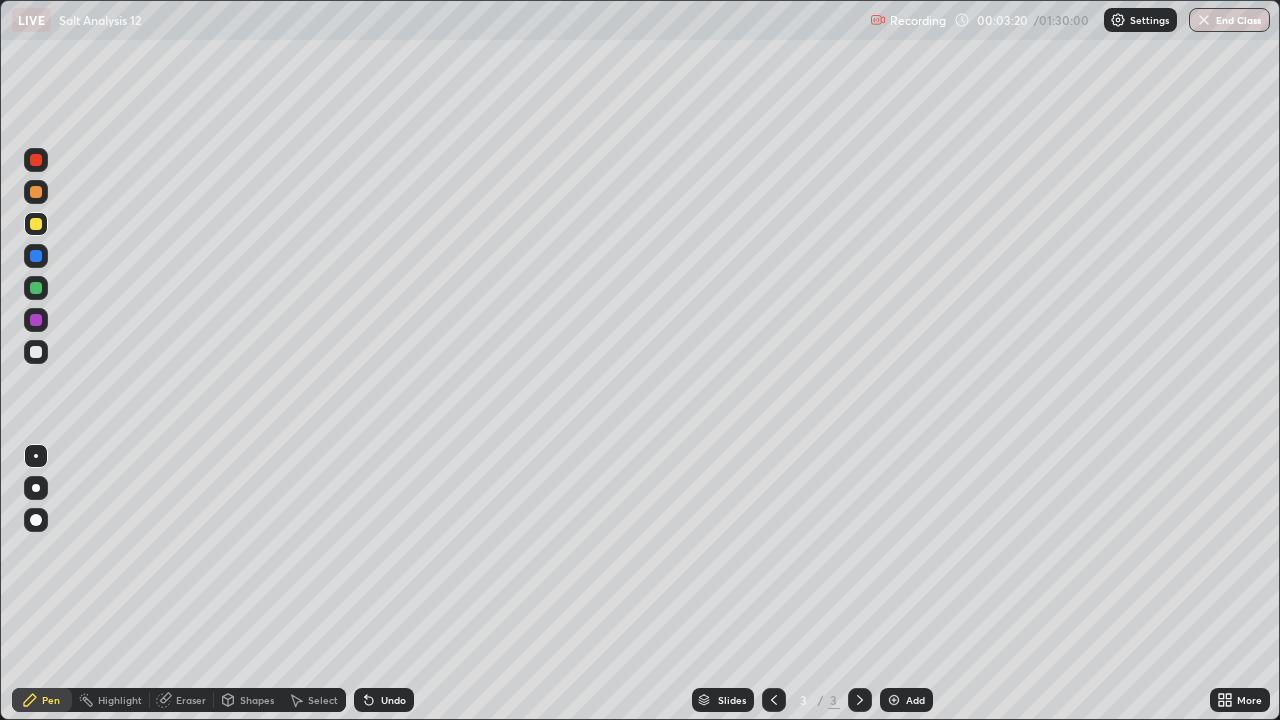 click on "Undo" at bounding box center [393, 700] 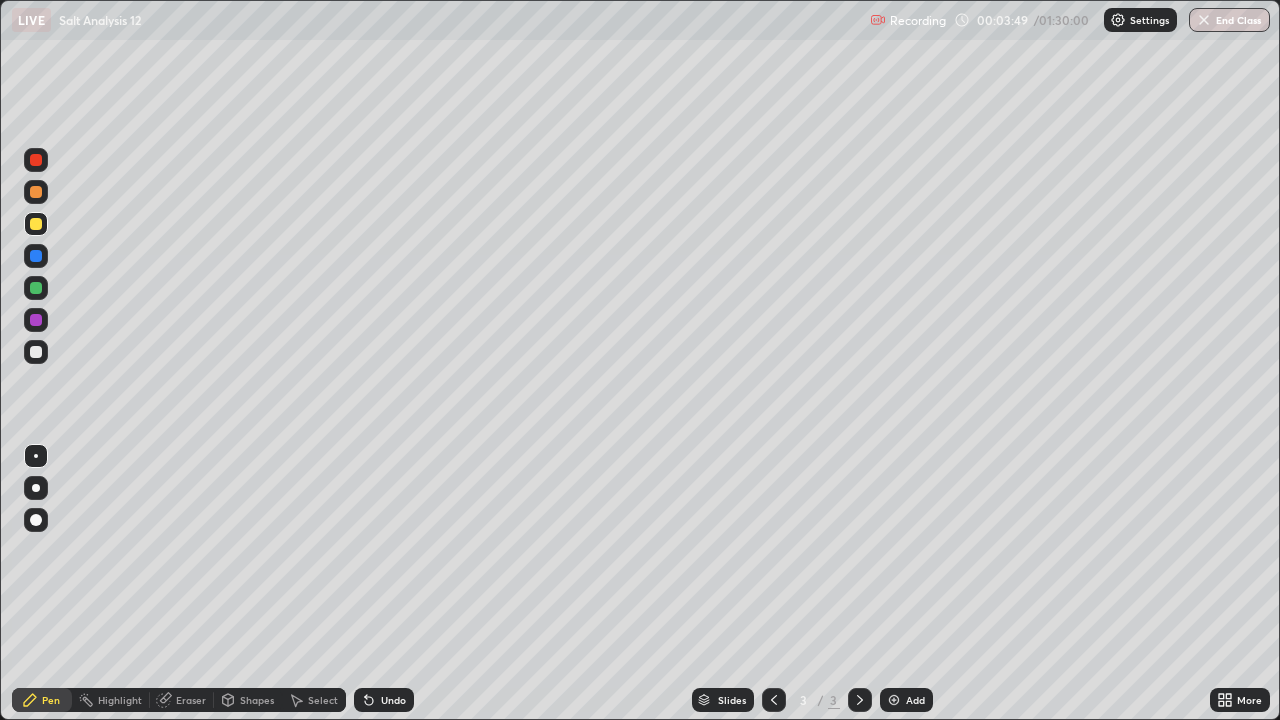 click on "Undo" at bounding box center [393, 700] 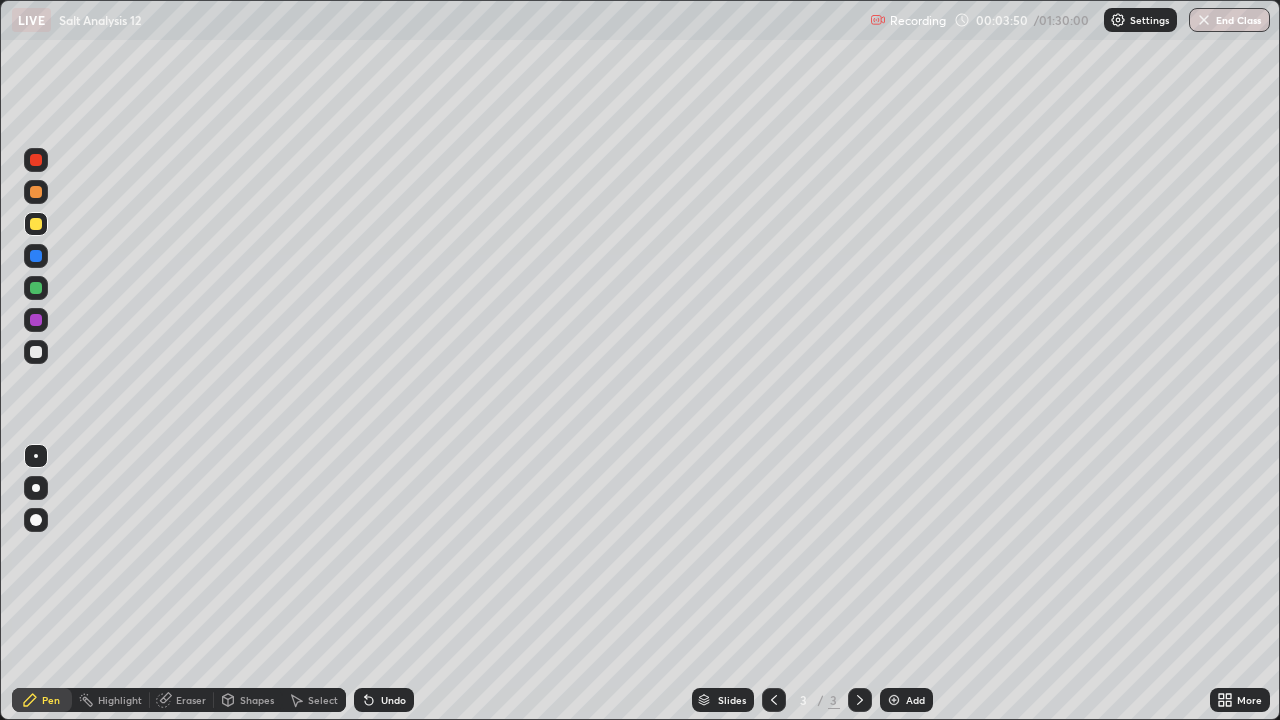click on "Undo" at bounding box center [393, 700] 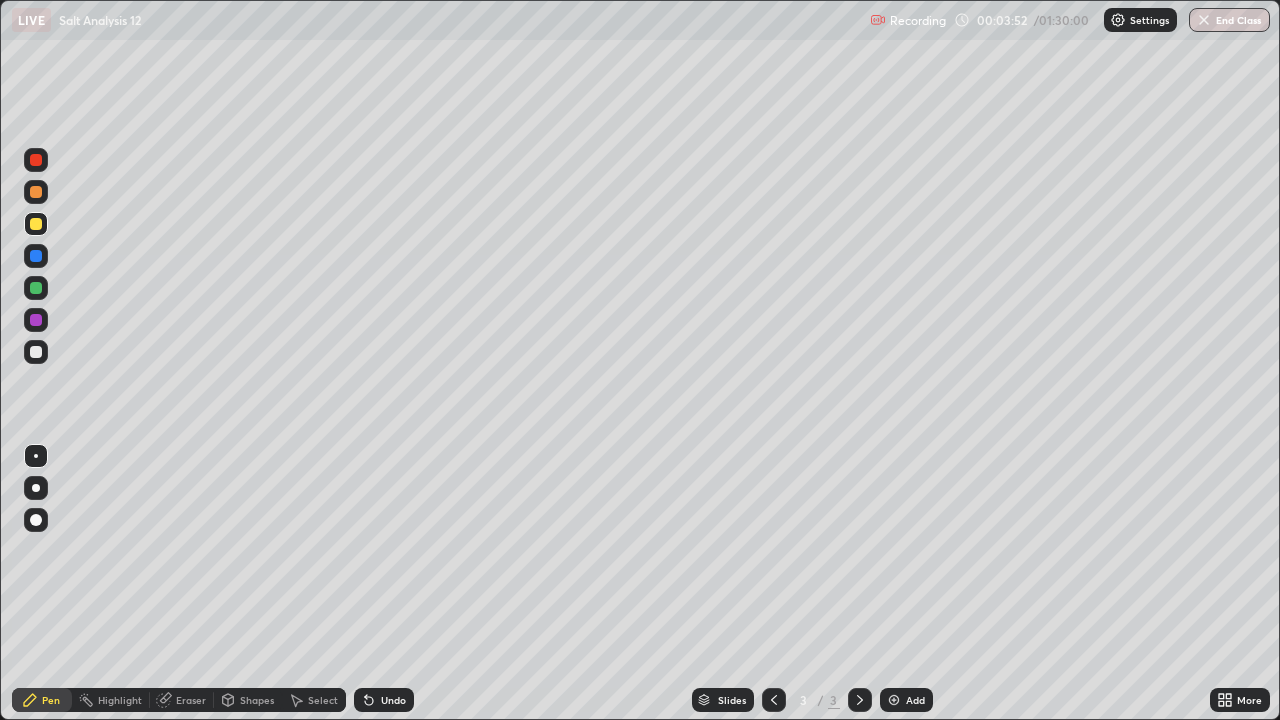 click on "Undo" at bounding box center [393, 700] 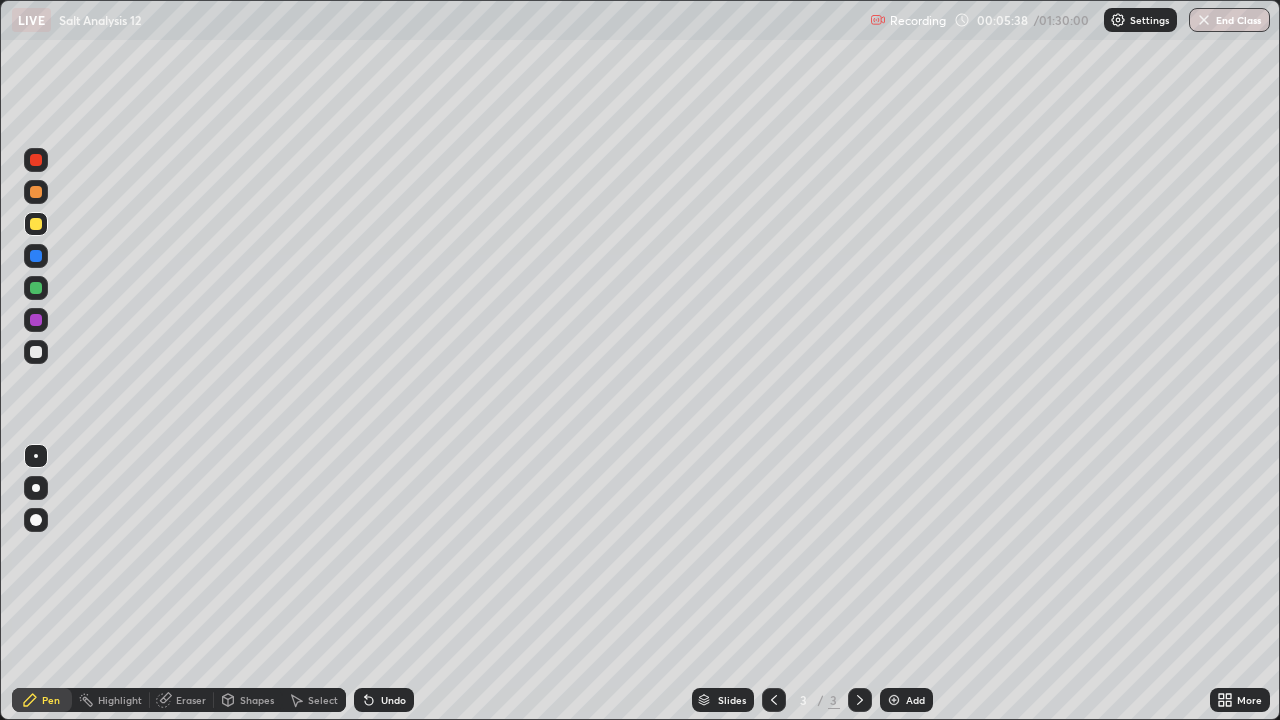 click at bounding box center (36, 256) 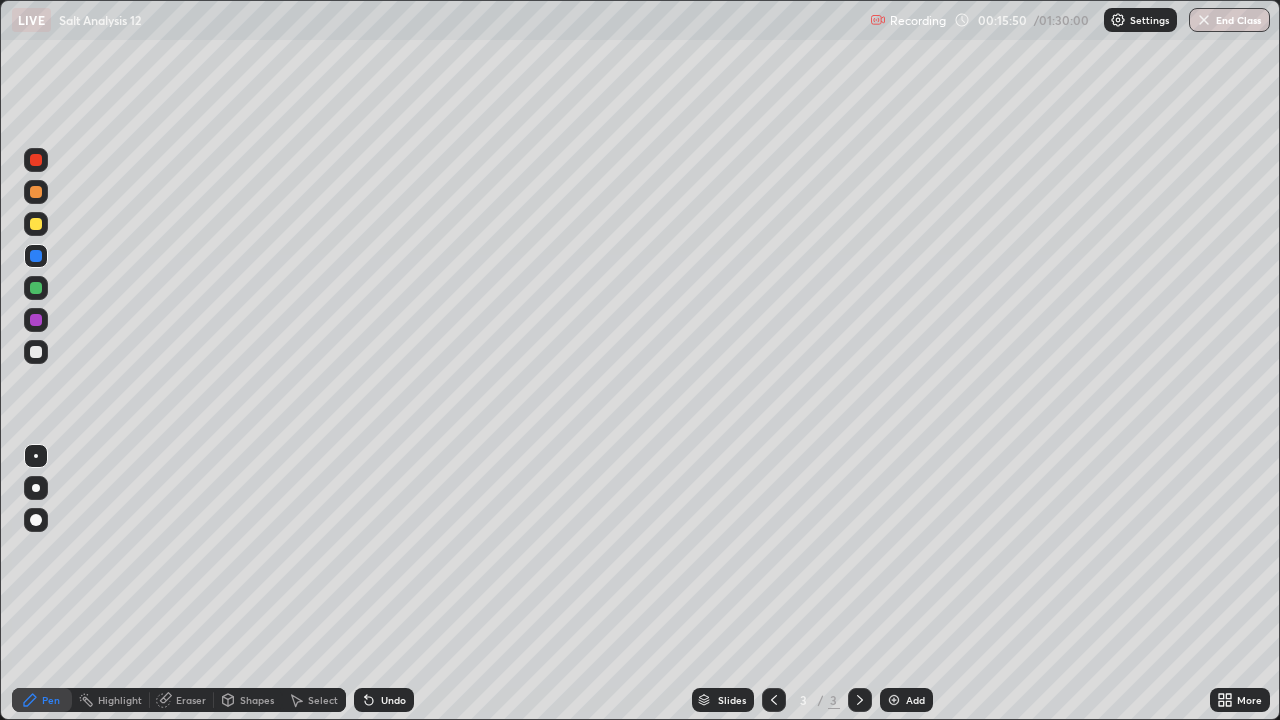 click at bounding box center (36, 352) 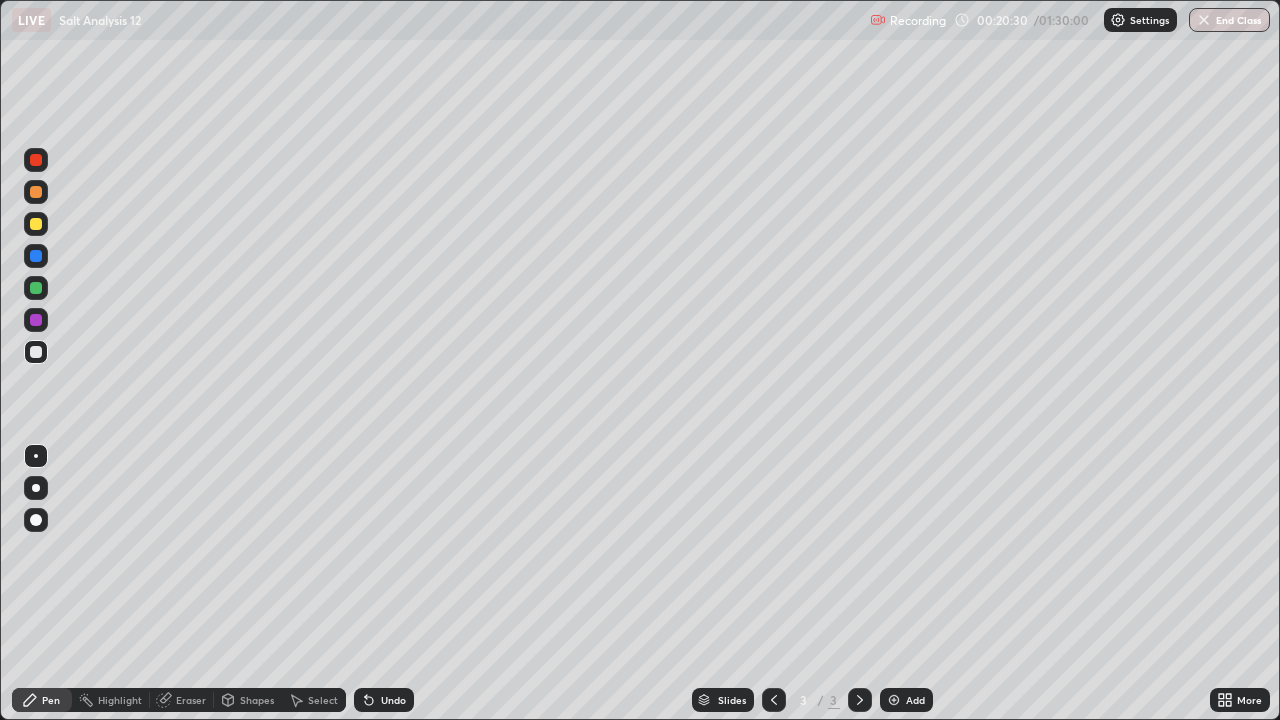 click on "Add" at bounding box center [906, 700] 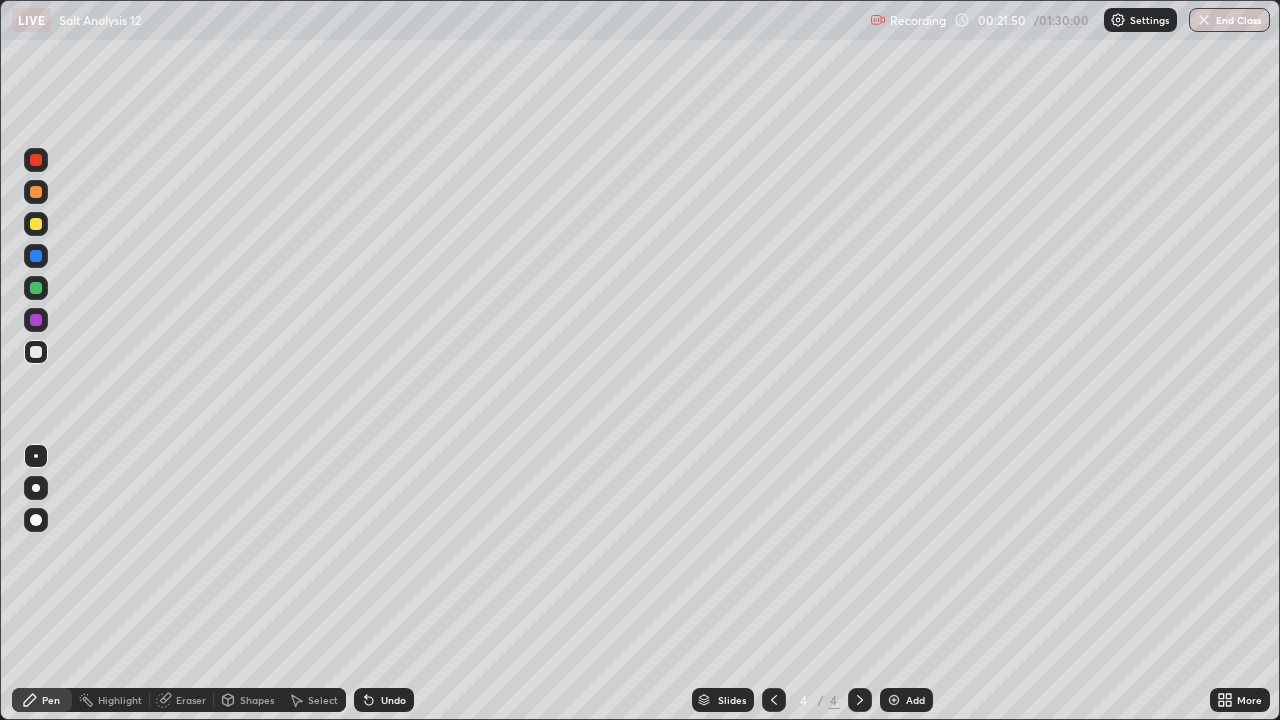 click at bounding box center (36, 224) 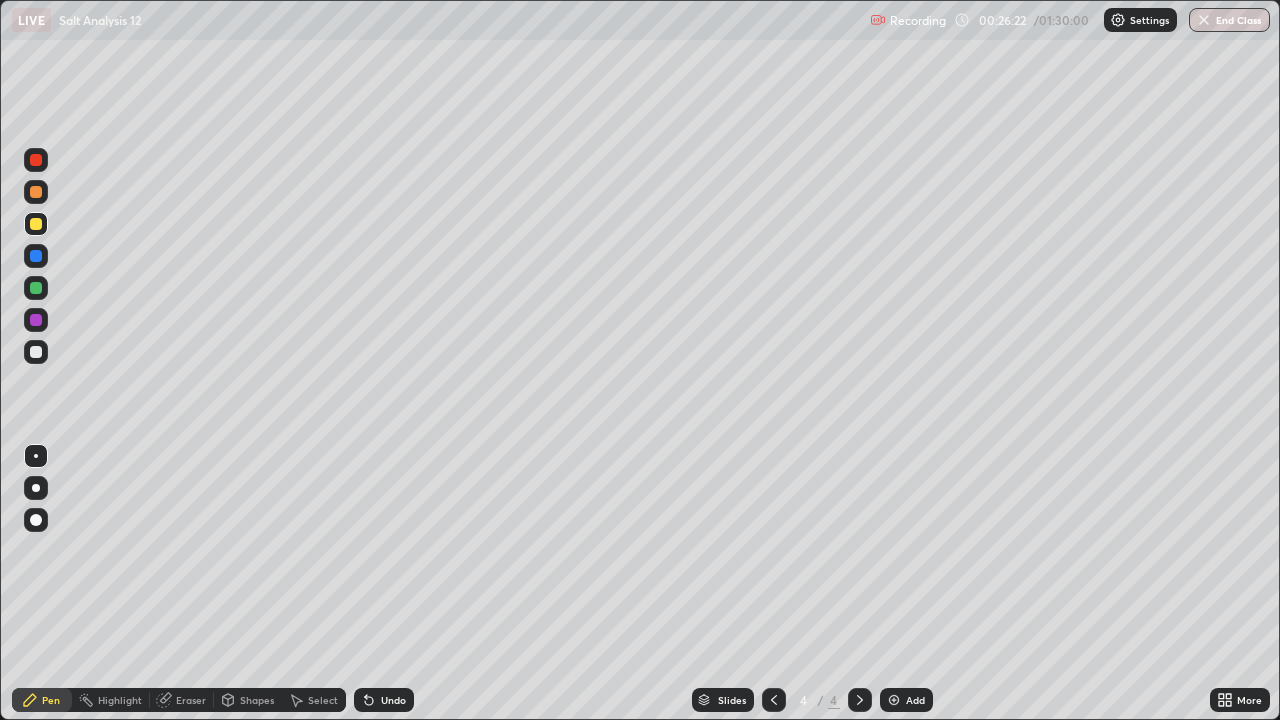 click on "Shapes" at bounding box center [257, 700] 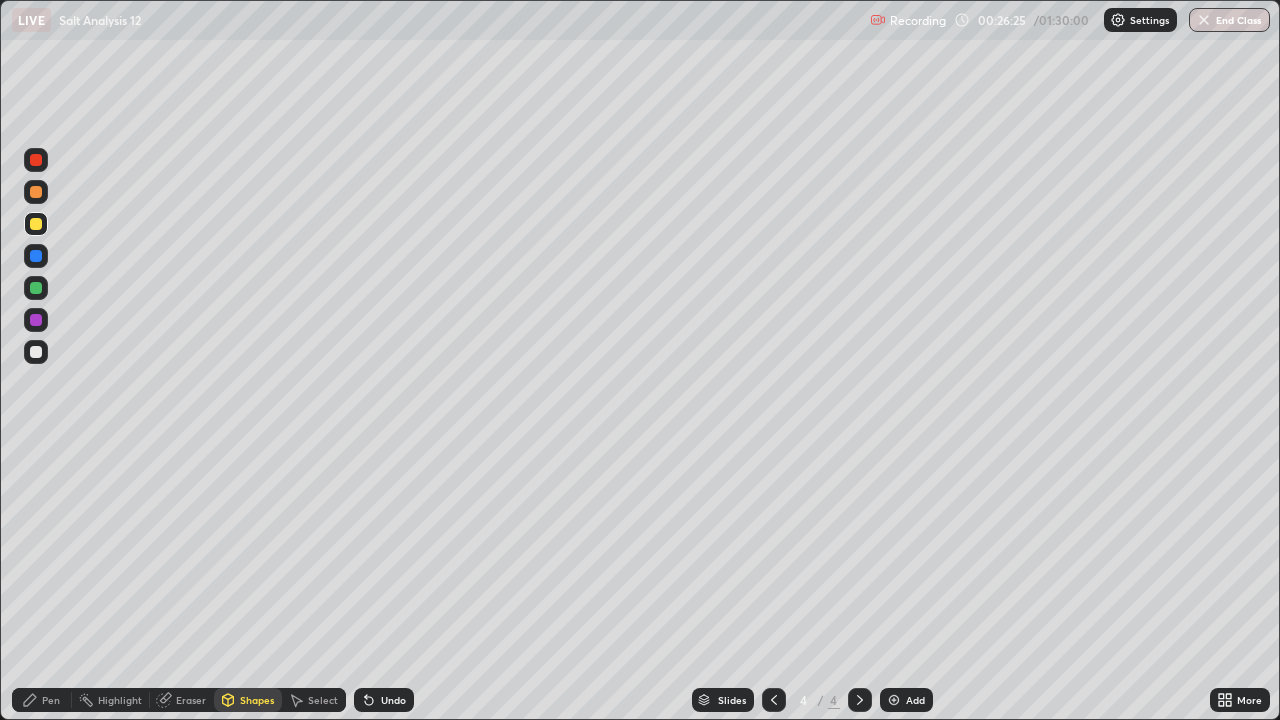 click on "Eraser" at bounding box center (191, 700) 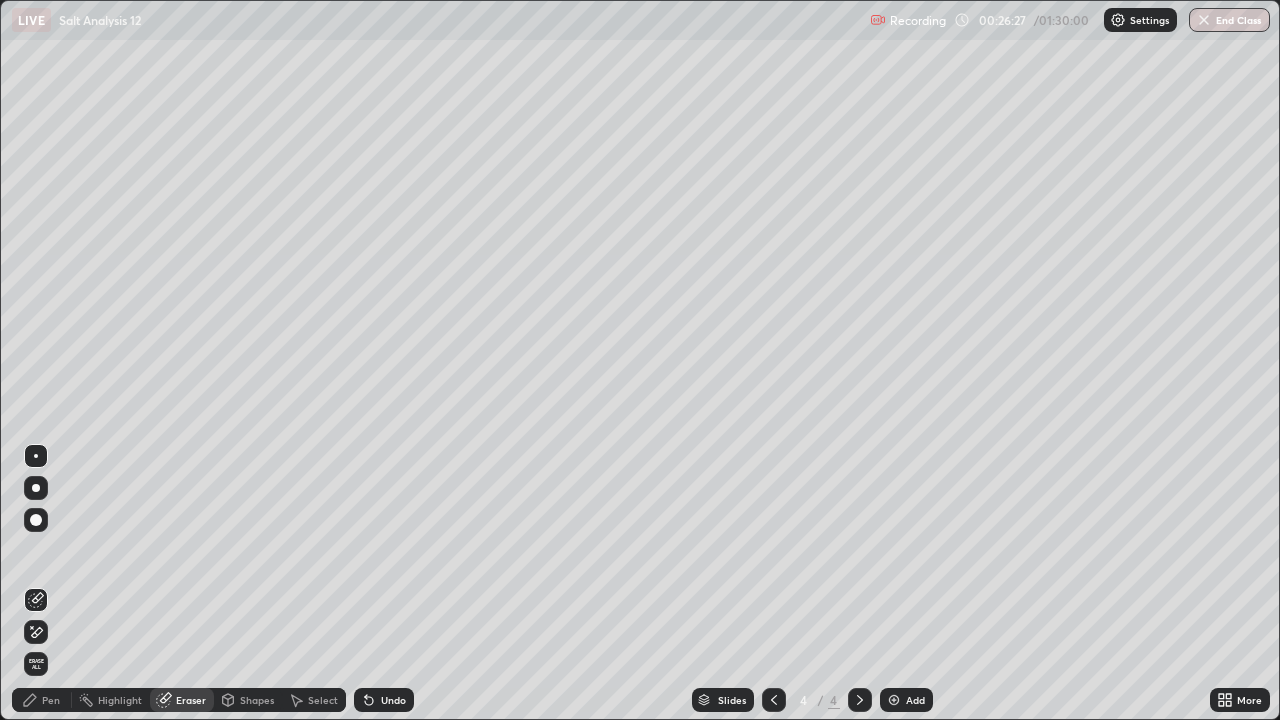 click on "Pen" at bounding box center (51, 700) 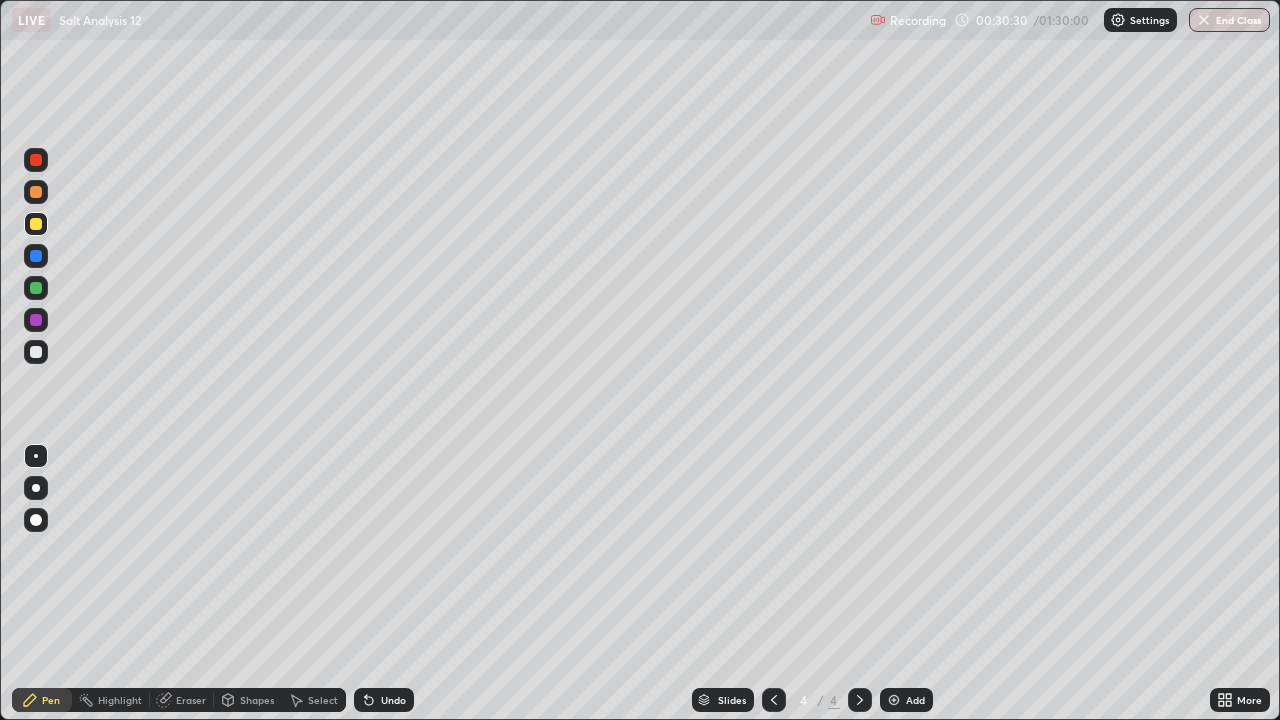 click on "Add" at bounding box center [906, 700] 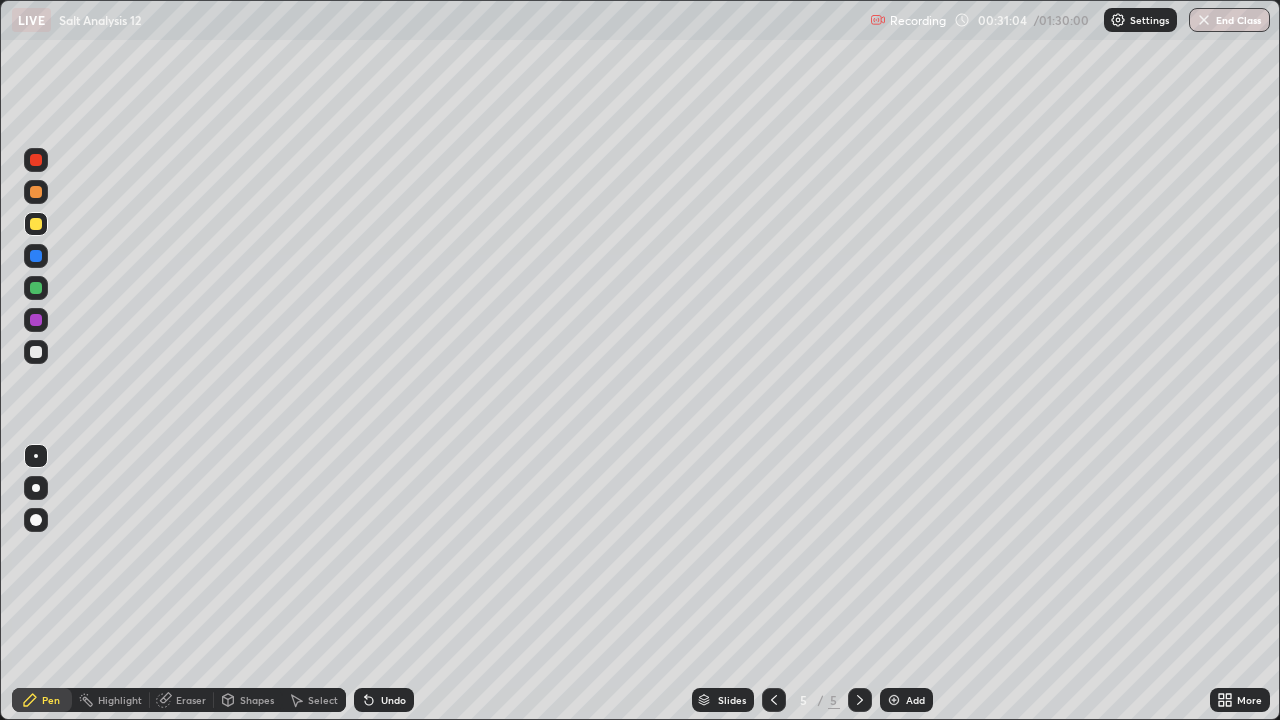 click on "Undo" at bounding box center (384, 700) 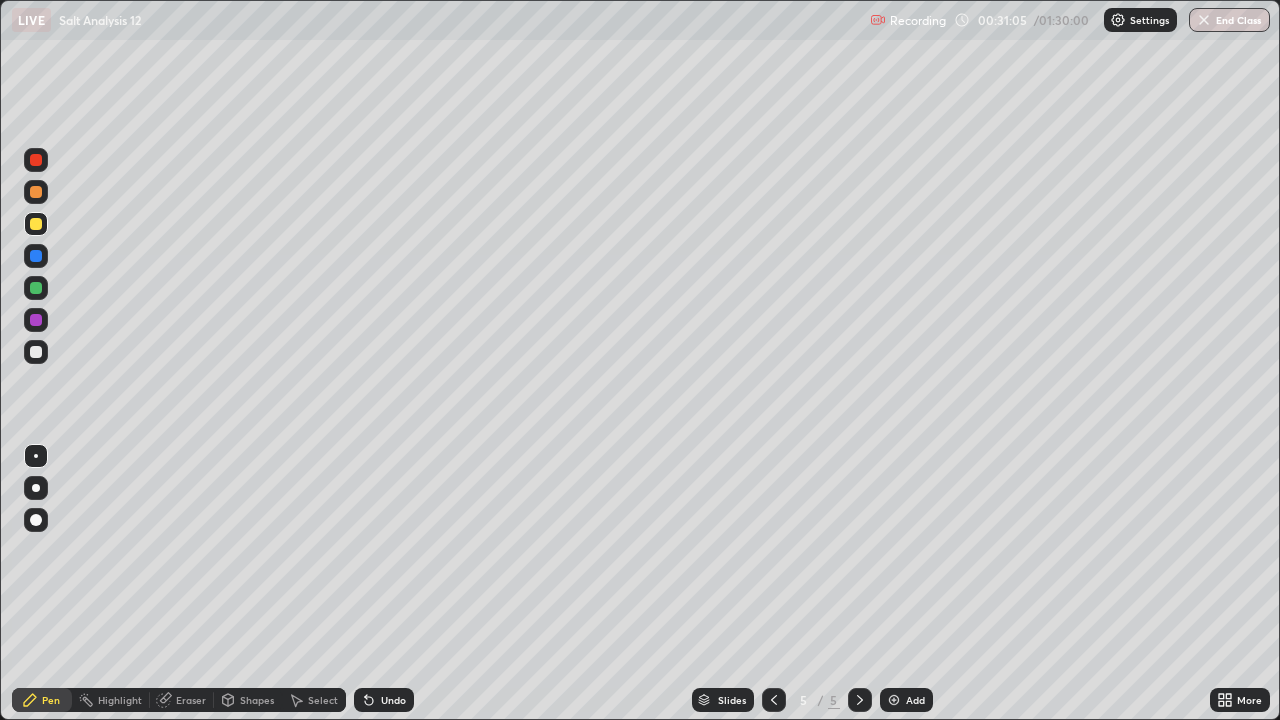 click on "Undo" at bounding box center (384, 700) 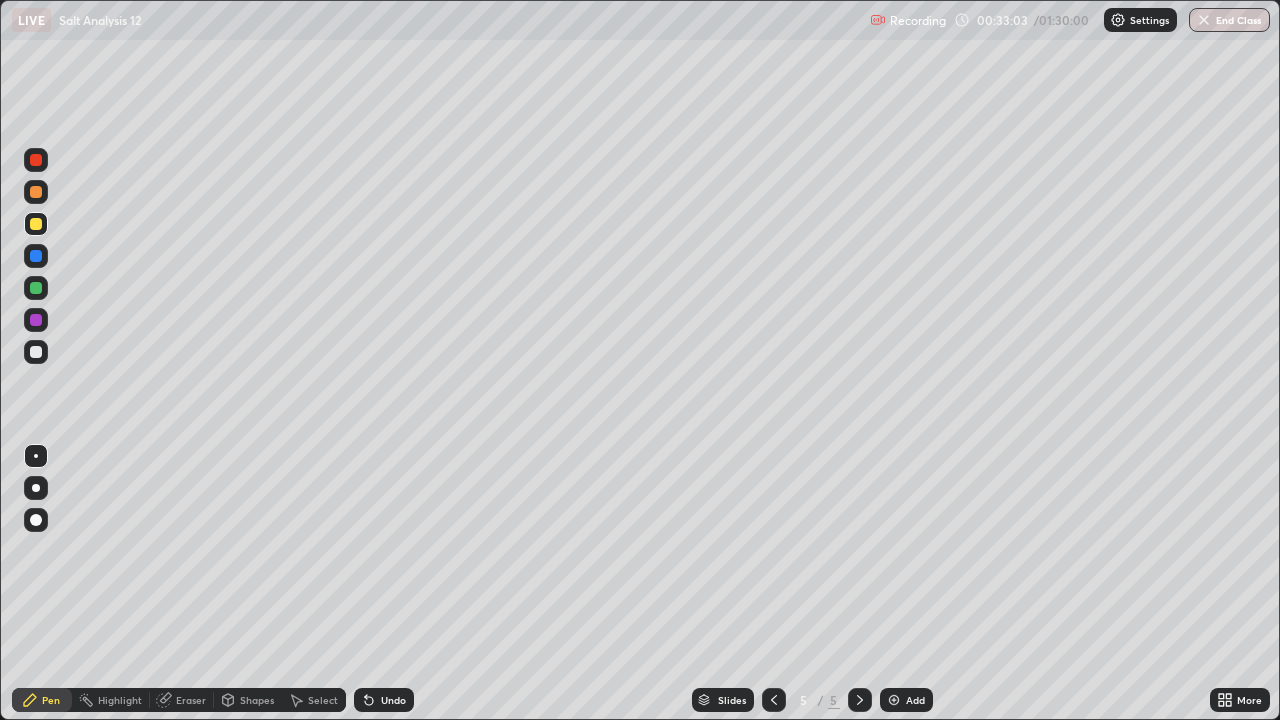 click on "Undo" at bounding box center [384, 700] 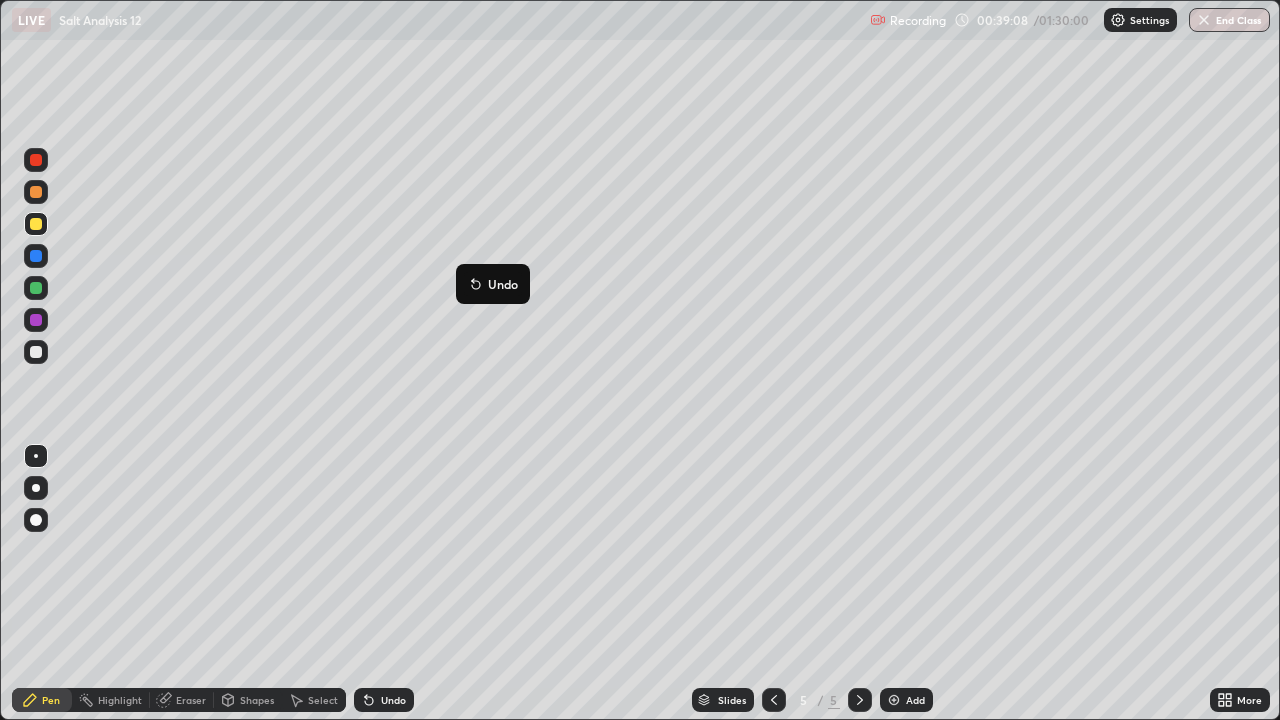 click on "Undo" at bounding box center (493, 284) 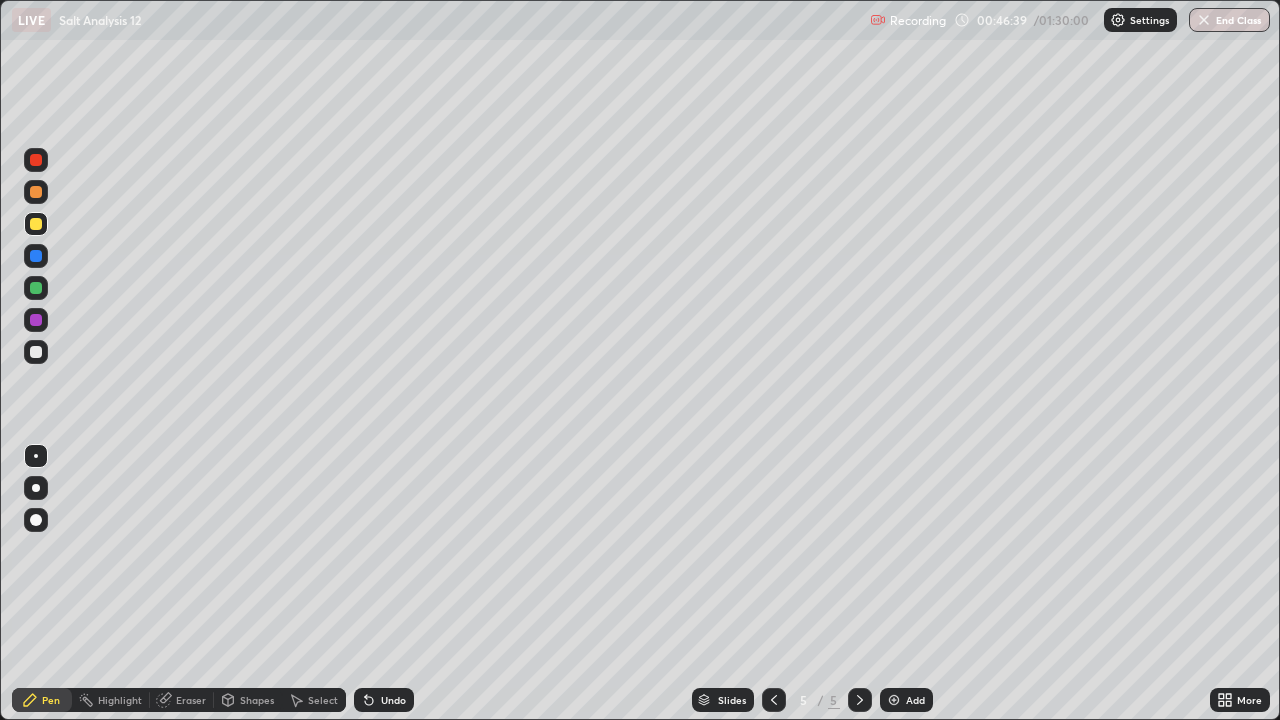 click on "Add" at bounding box center (915, 700) 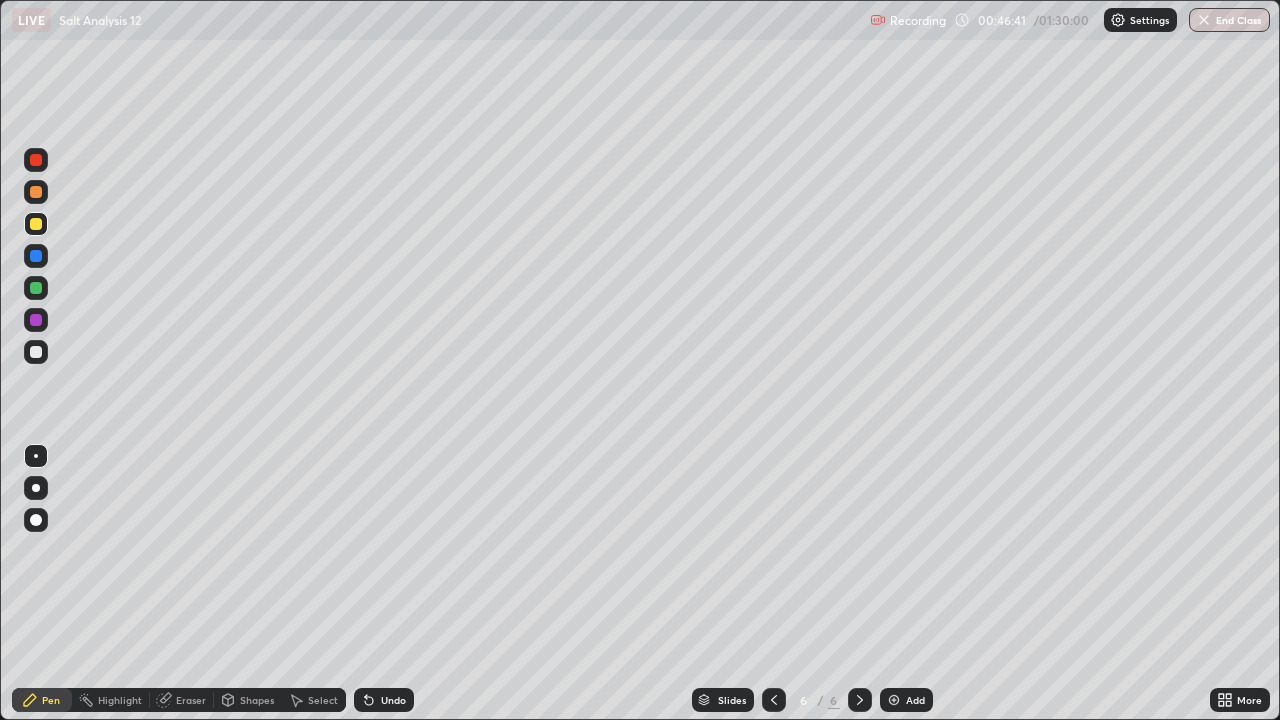 click 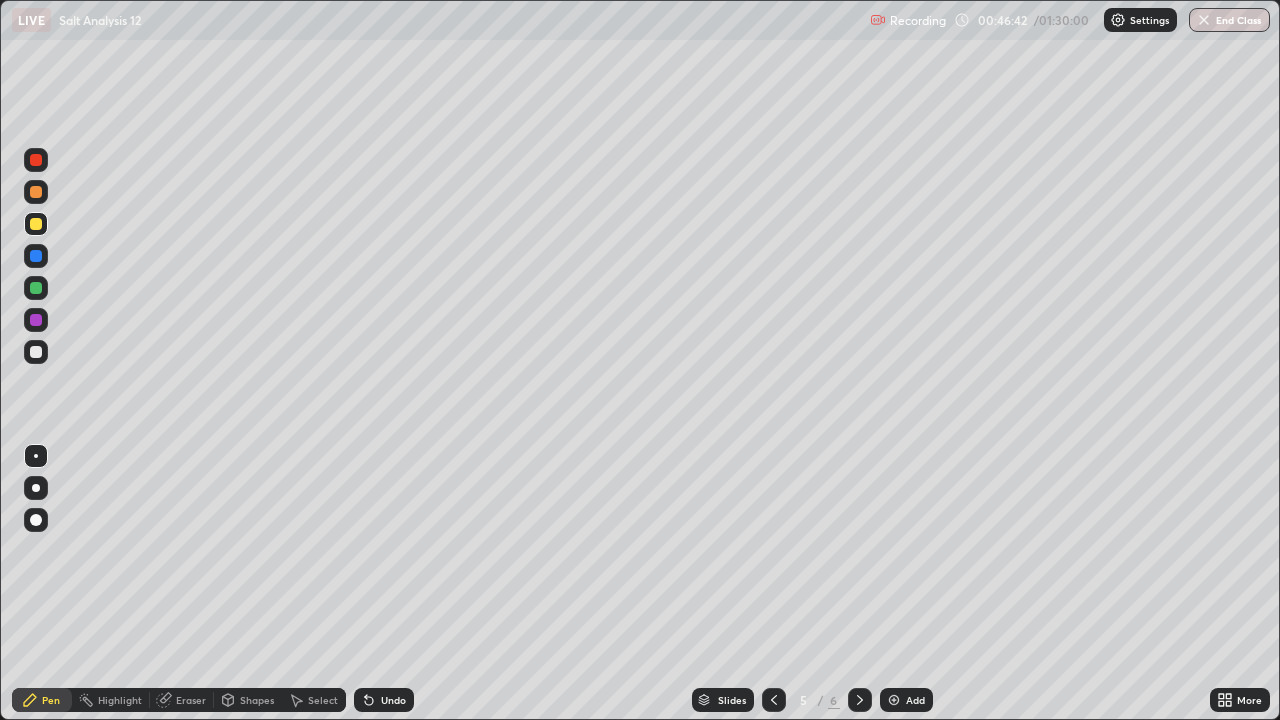click 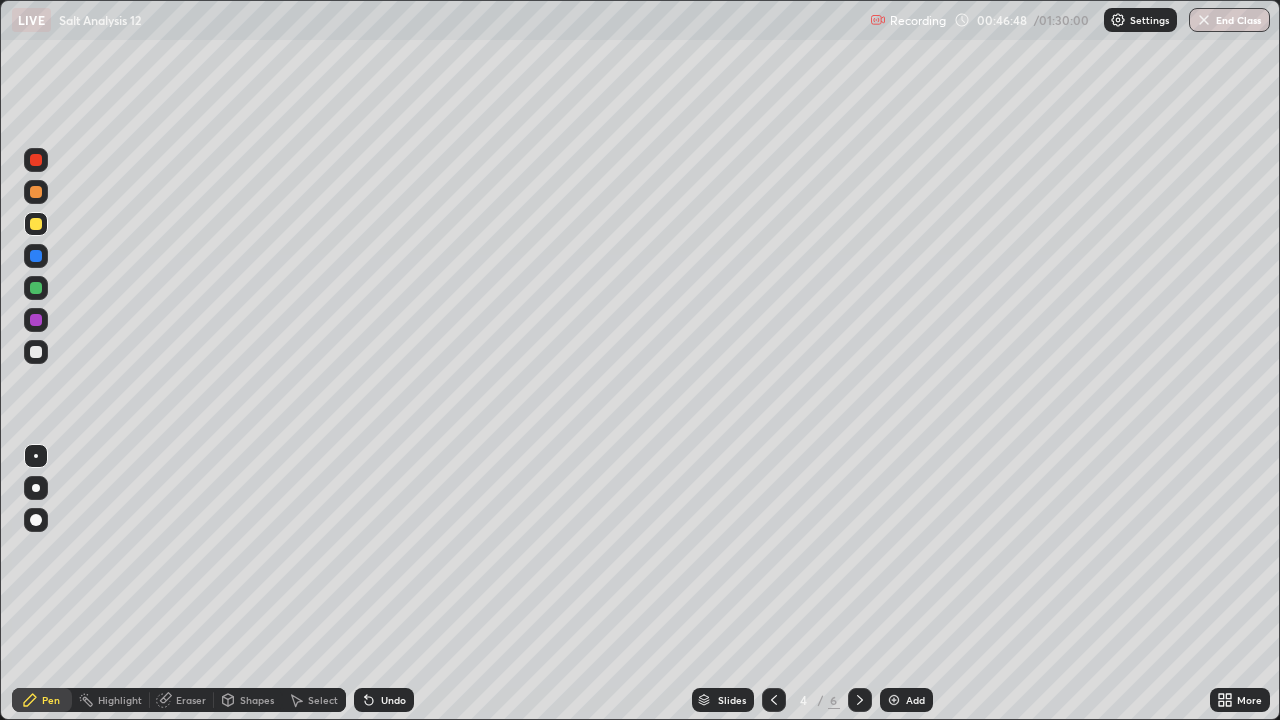 click 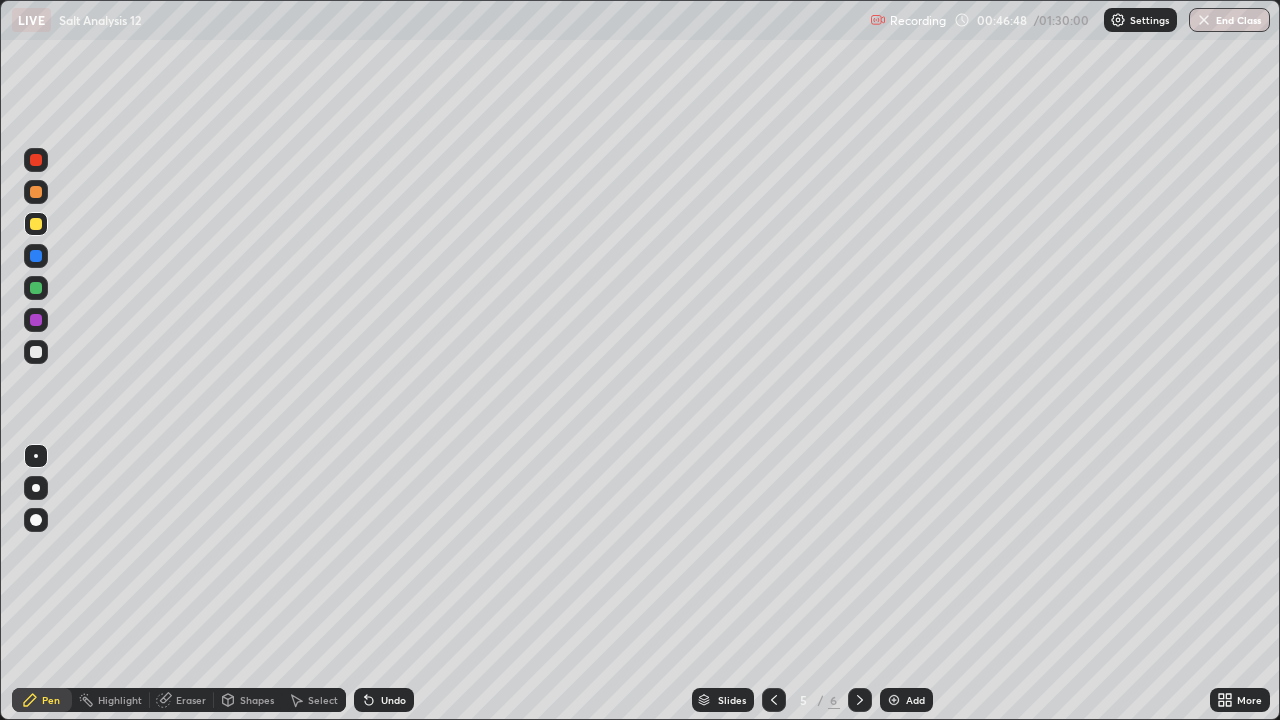click 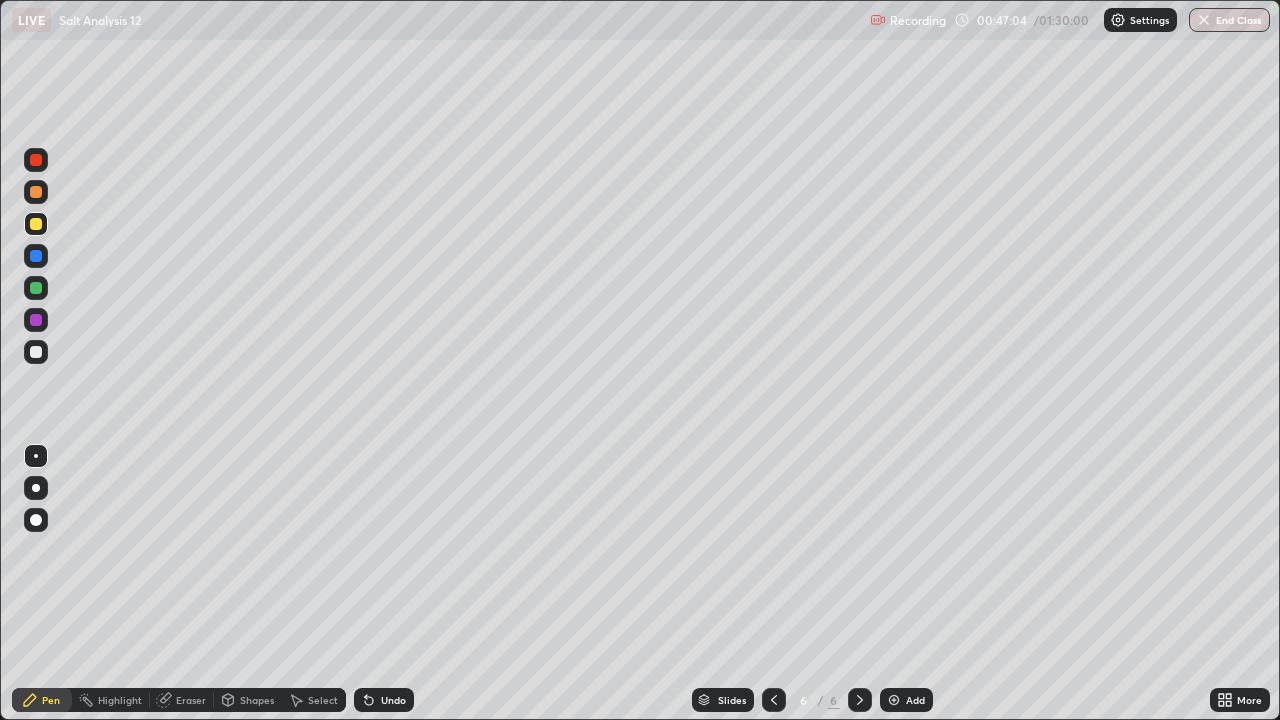 click on "Undo" at bounding box center [393, 700] 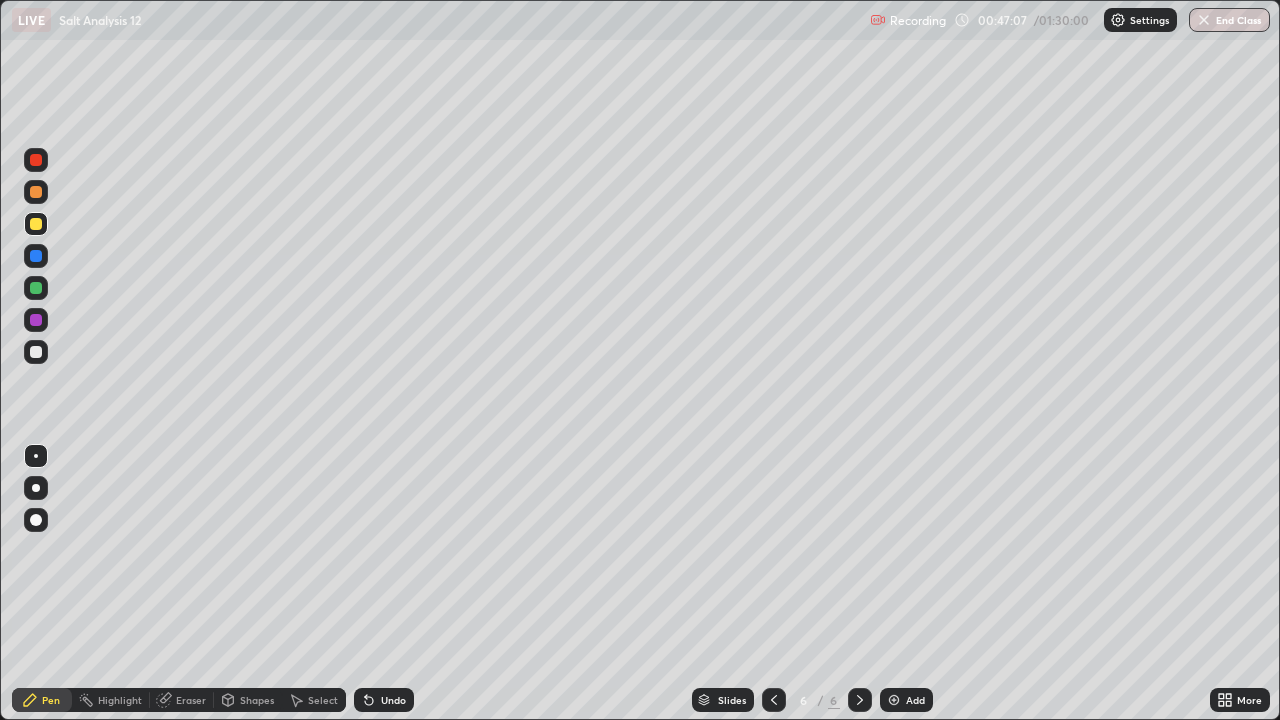 click on "Undo" at bounding box center (393, 700) 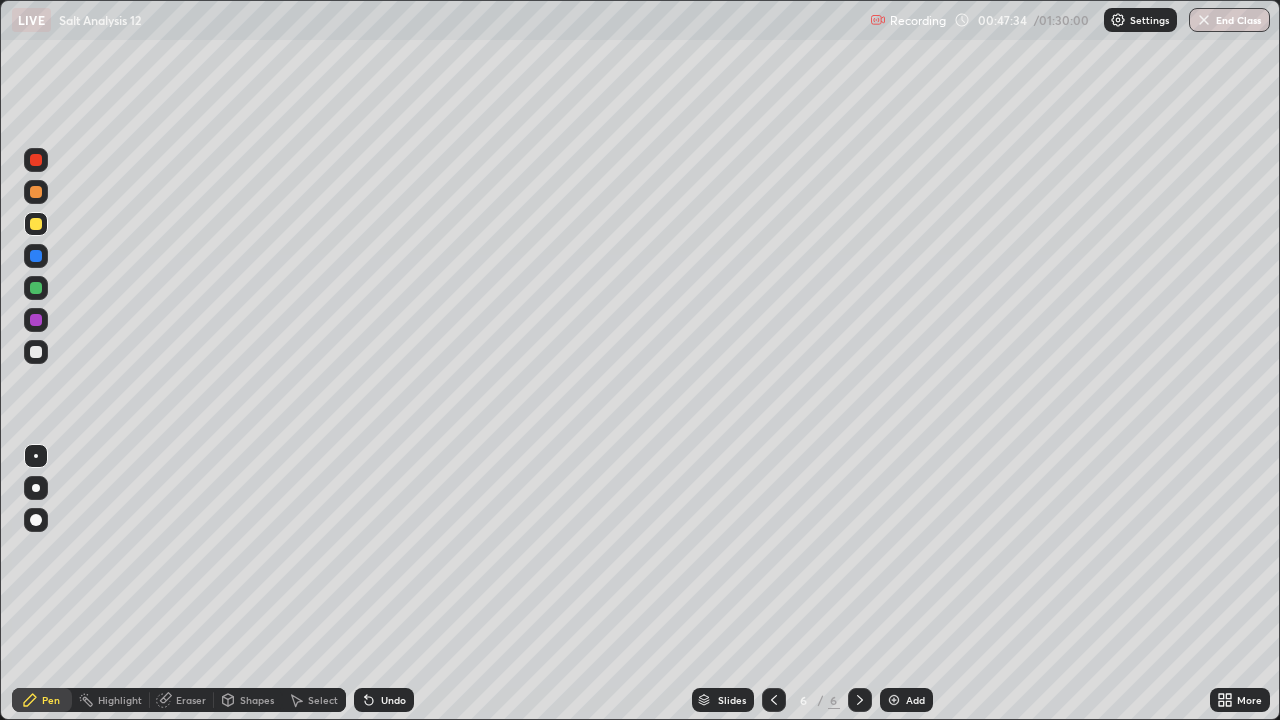 click on "Undo" at bounding box center [393, 700] 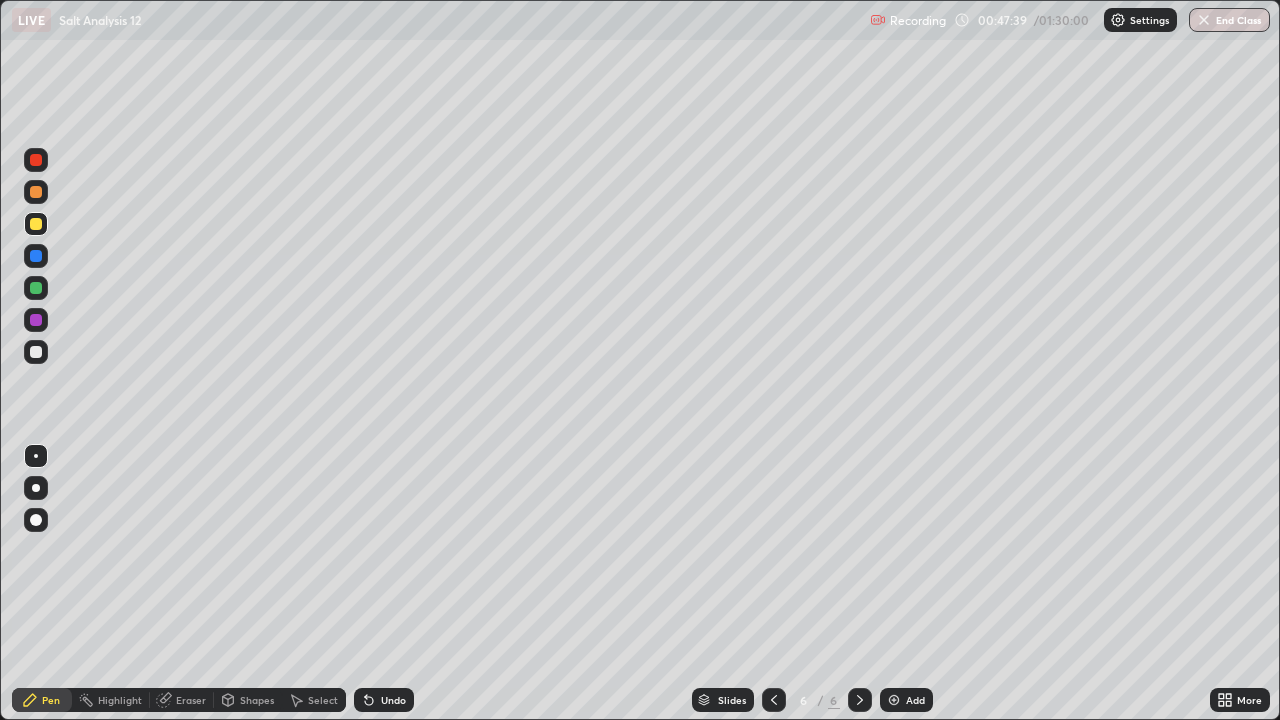 click on "Undo" at bounding box center (384, 700) 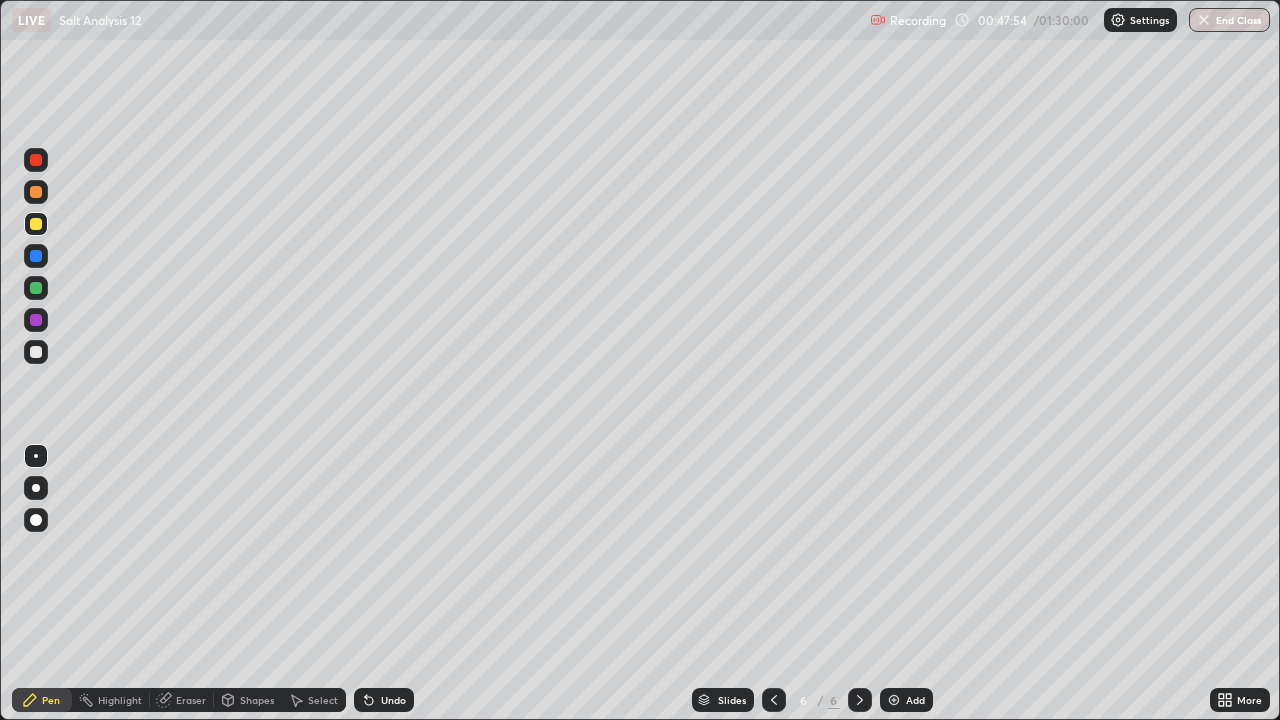 click on "Undo" at bounding box center (384, 700) 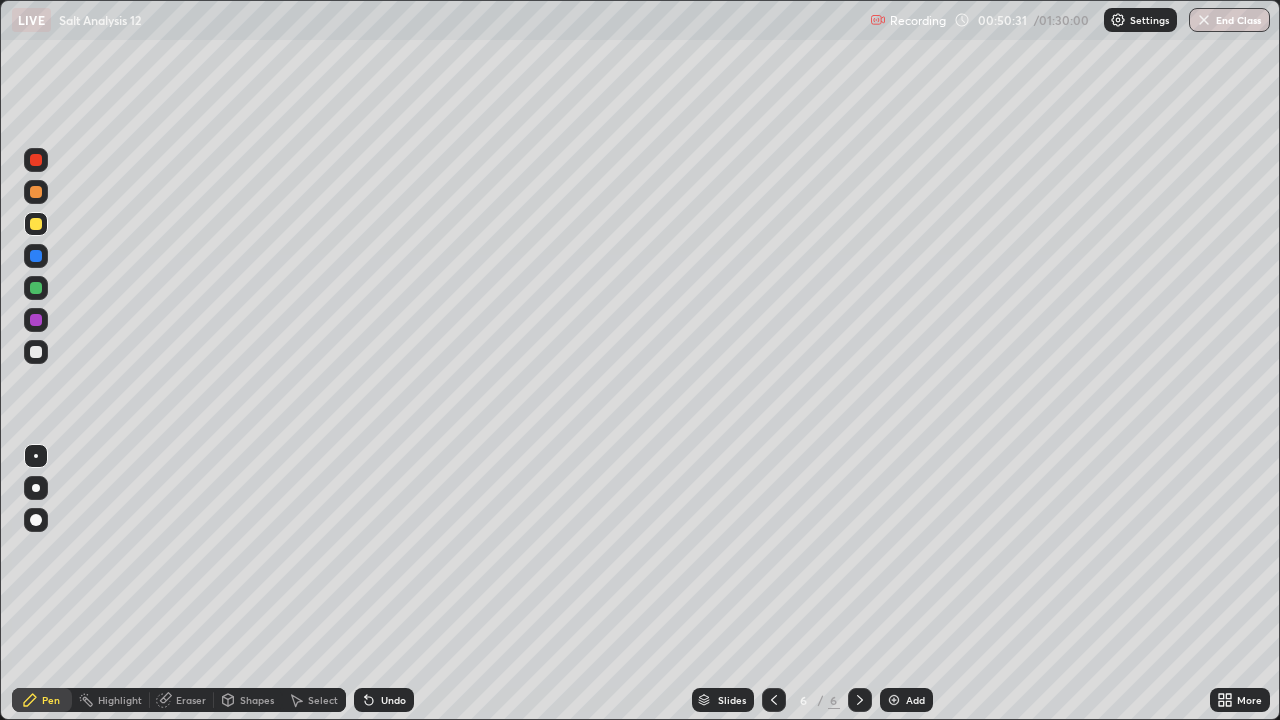 click on "Eraser" at bounding box center (191, 700) 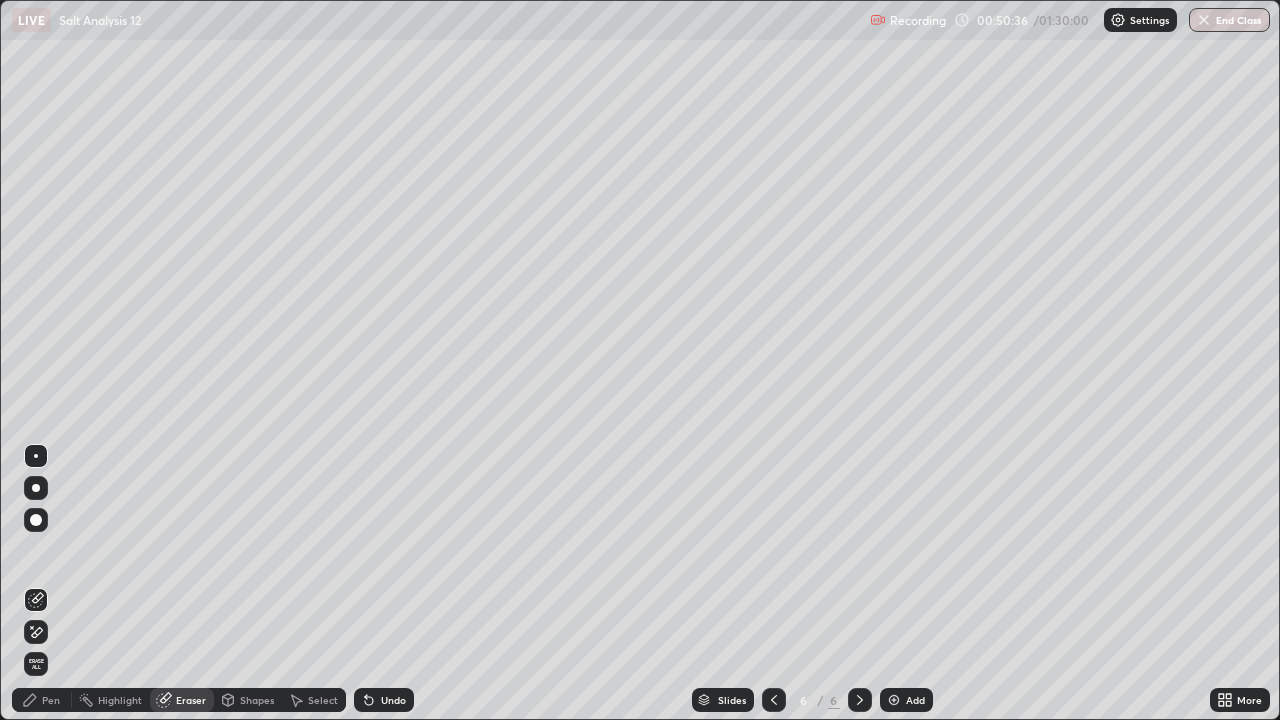 click 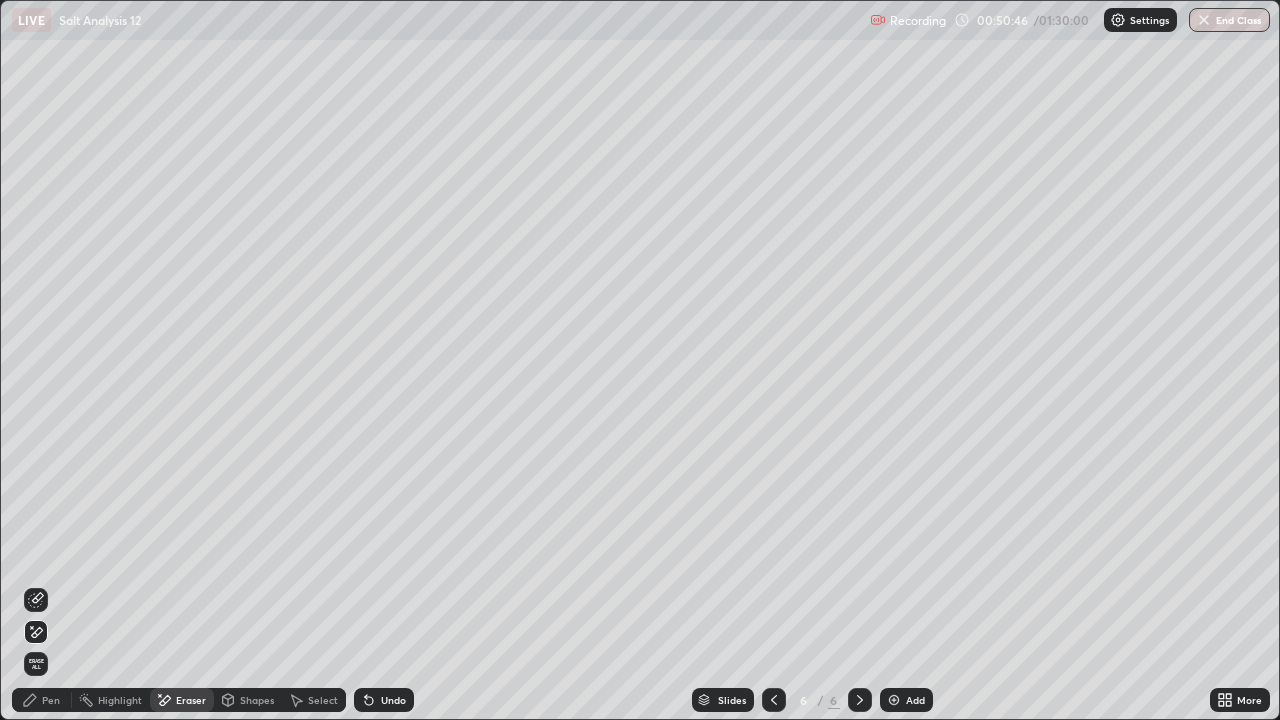 click on "Pen" at bounding box center (42, 700) 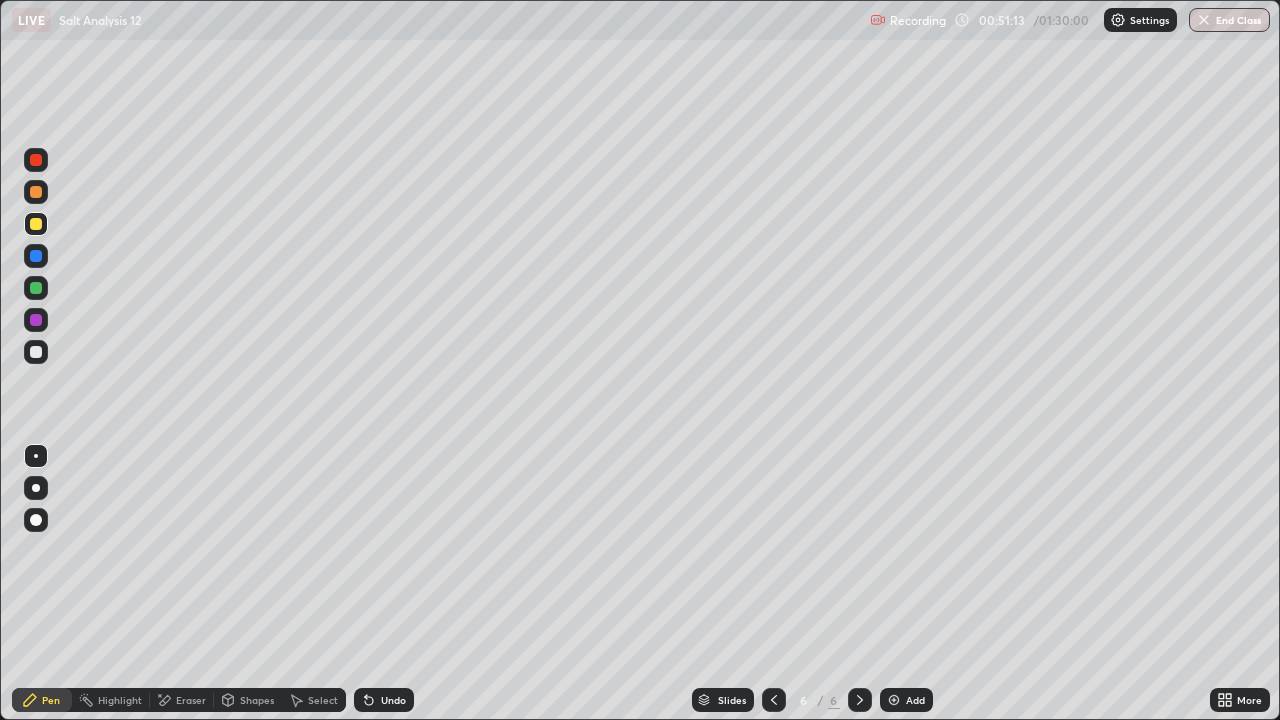 click at bounding box center (36, 352) 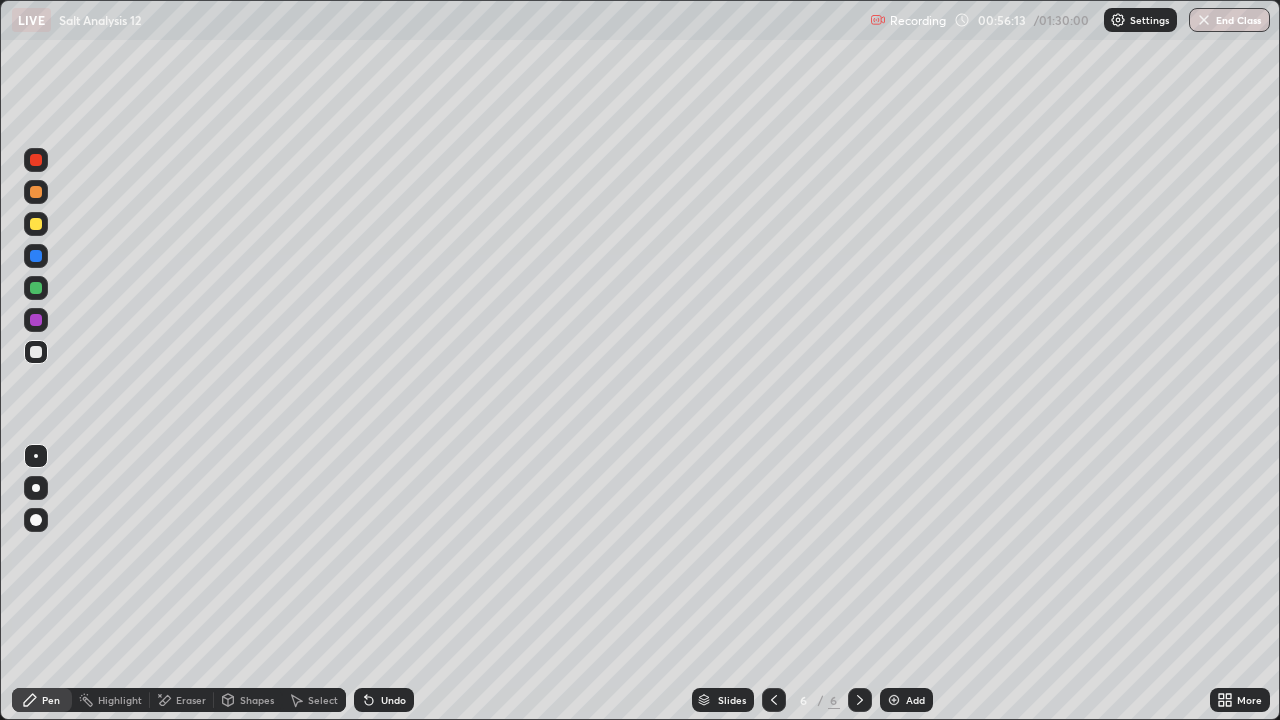 click on "Eraser" at bounding box center (191, 700) 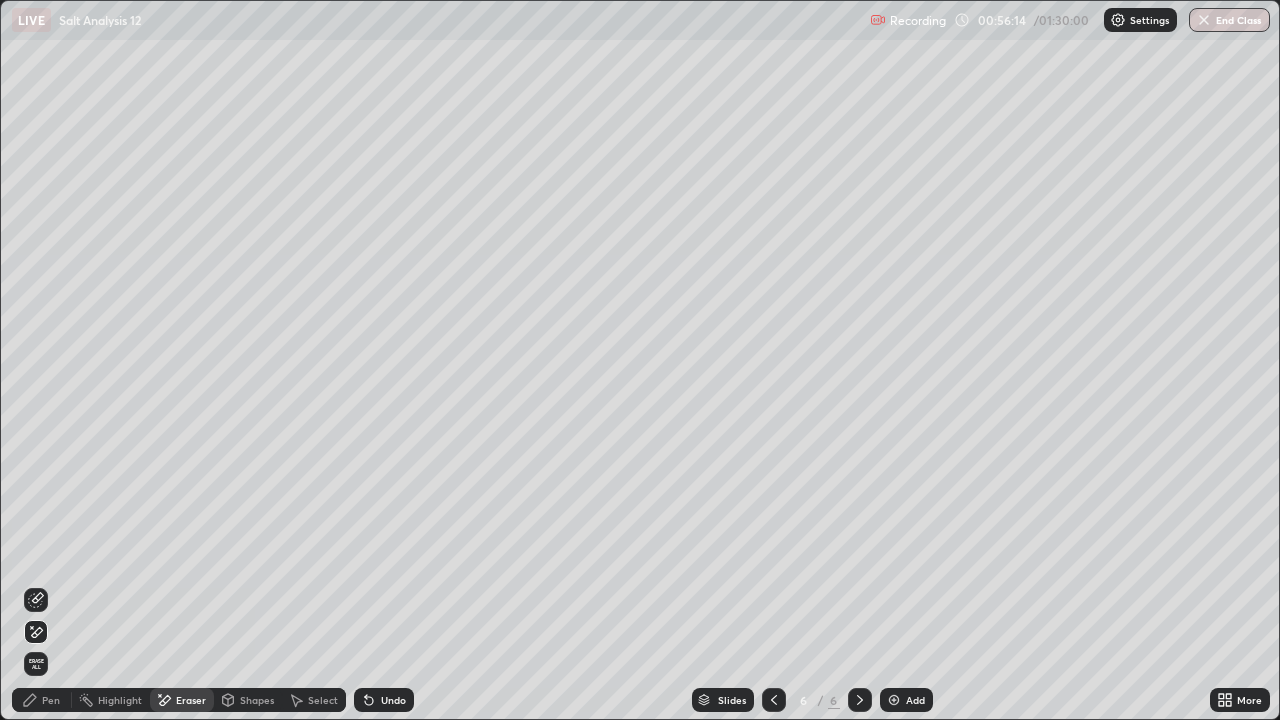 click 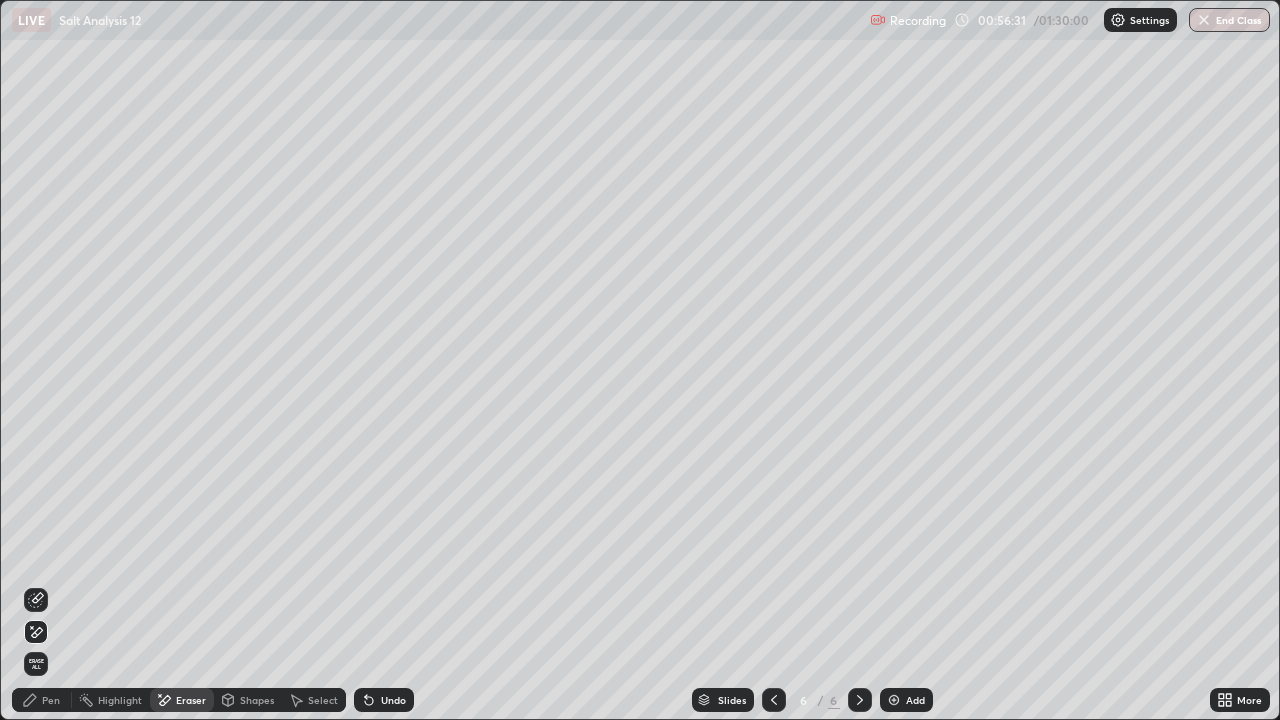 click on "Pen" at bounding box center [51, 700] 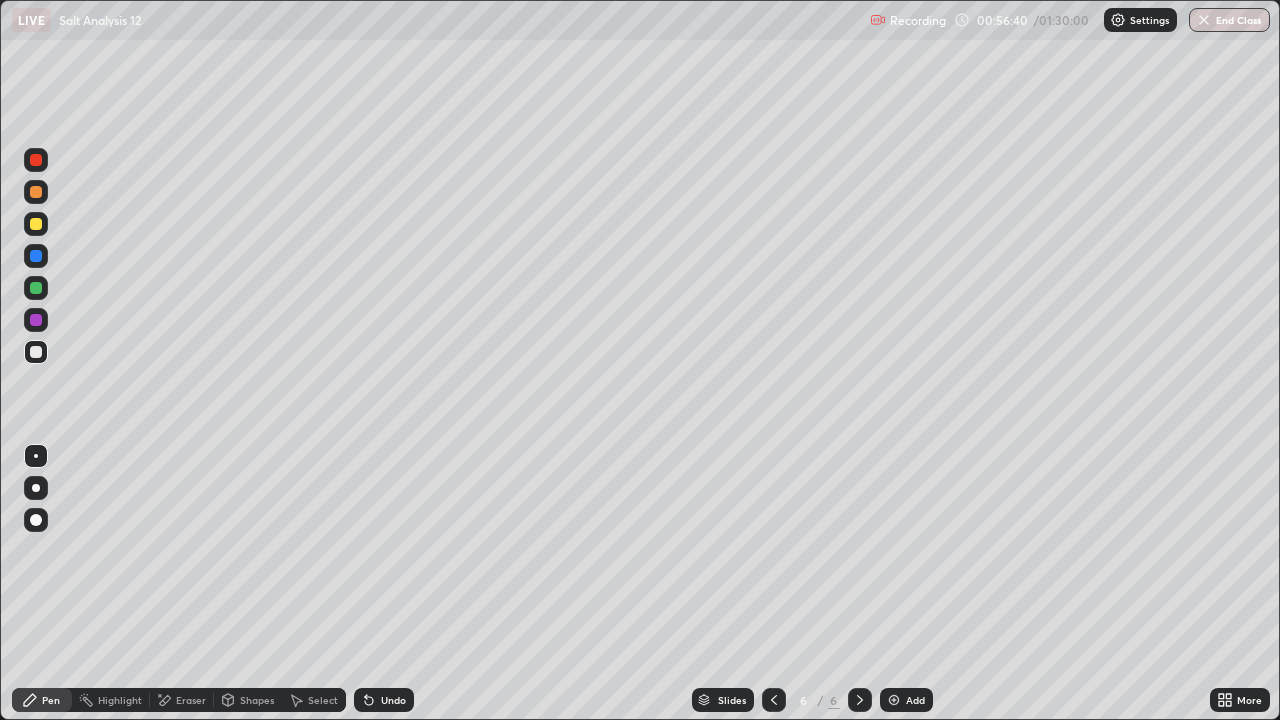 click on "Undo" at bounding box center (393, 700) 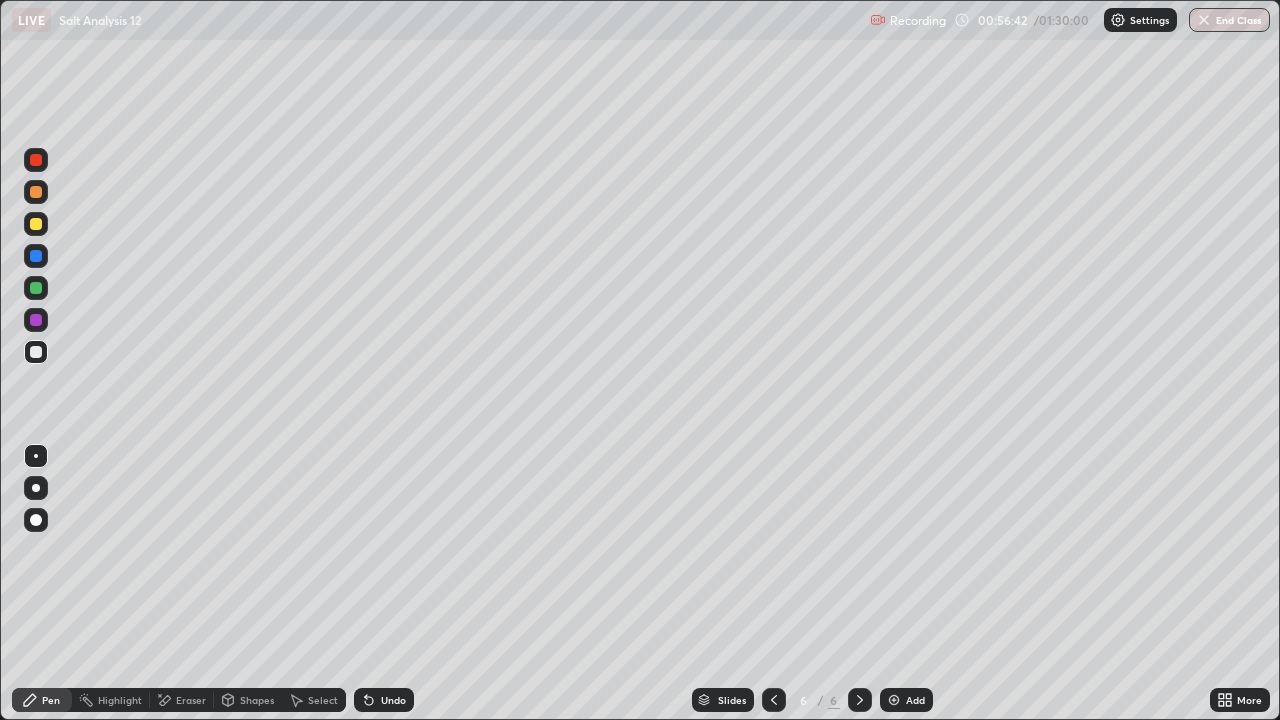 click on "Undo" at bounding box center (393, 700) 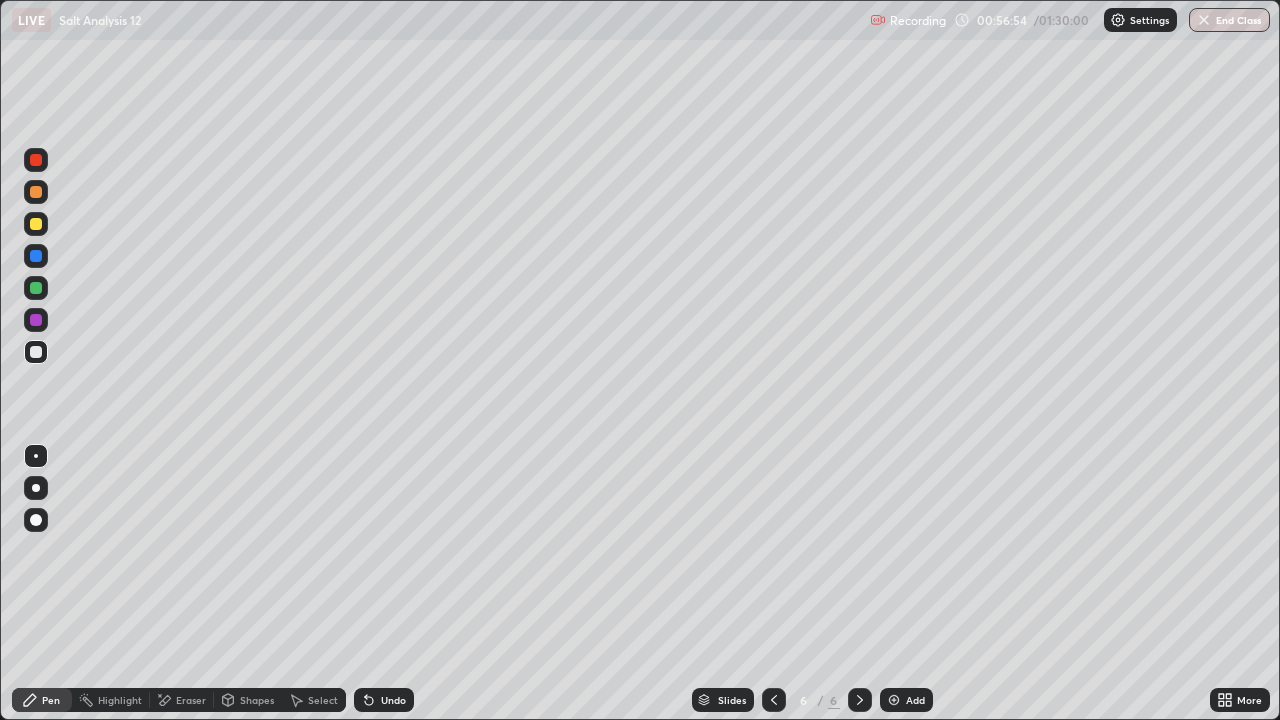 click on "Undo" at bounding box center [384, 700] 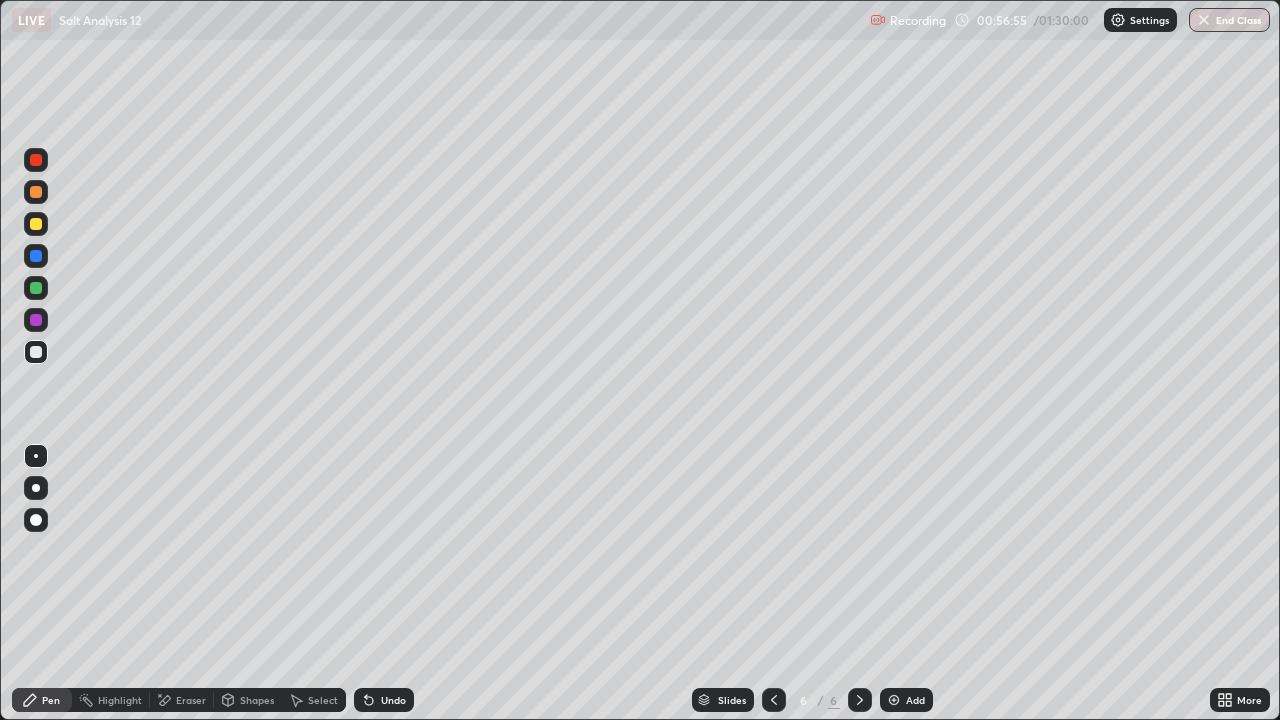 click on "Undo" at bounding box center [393, 700] 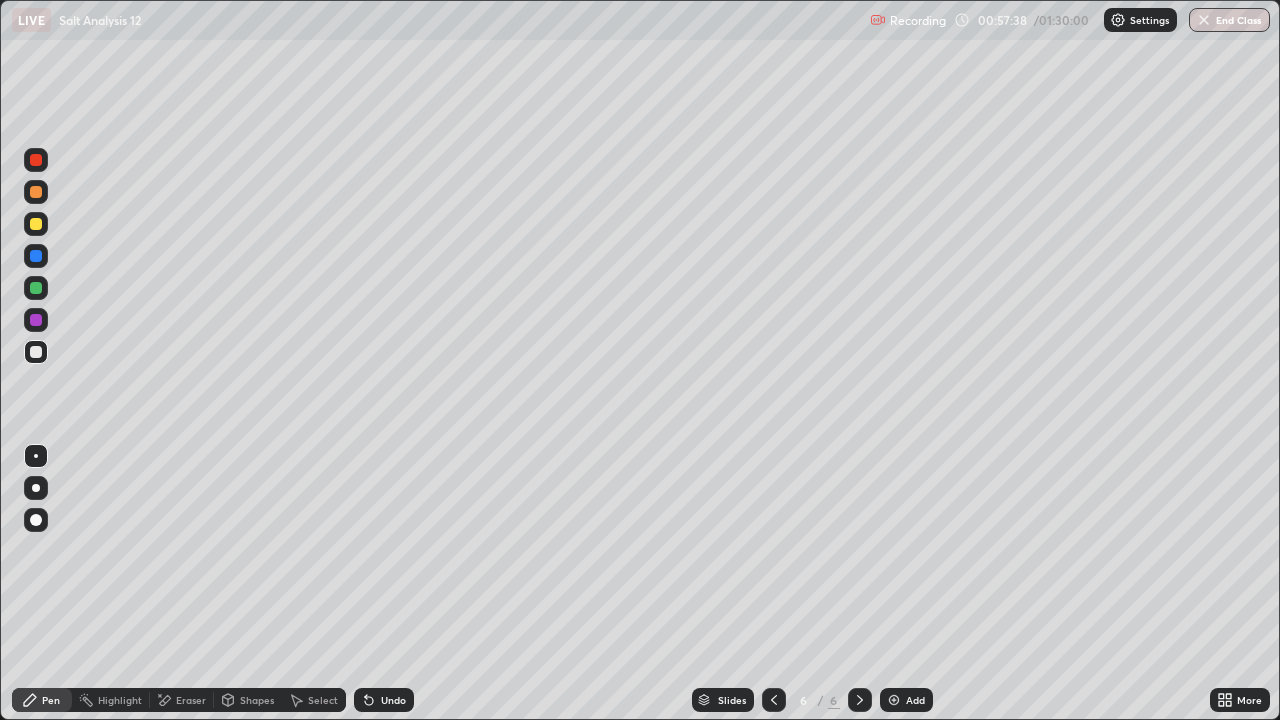 click on "Undo" at bounding box center (393, 700) 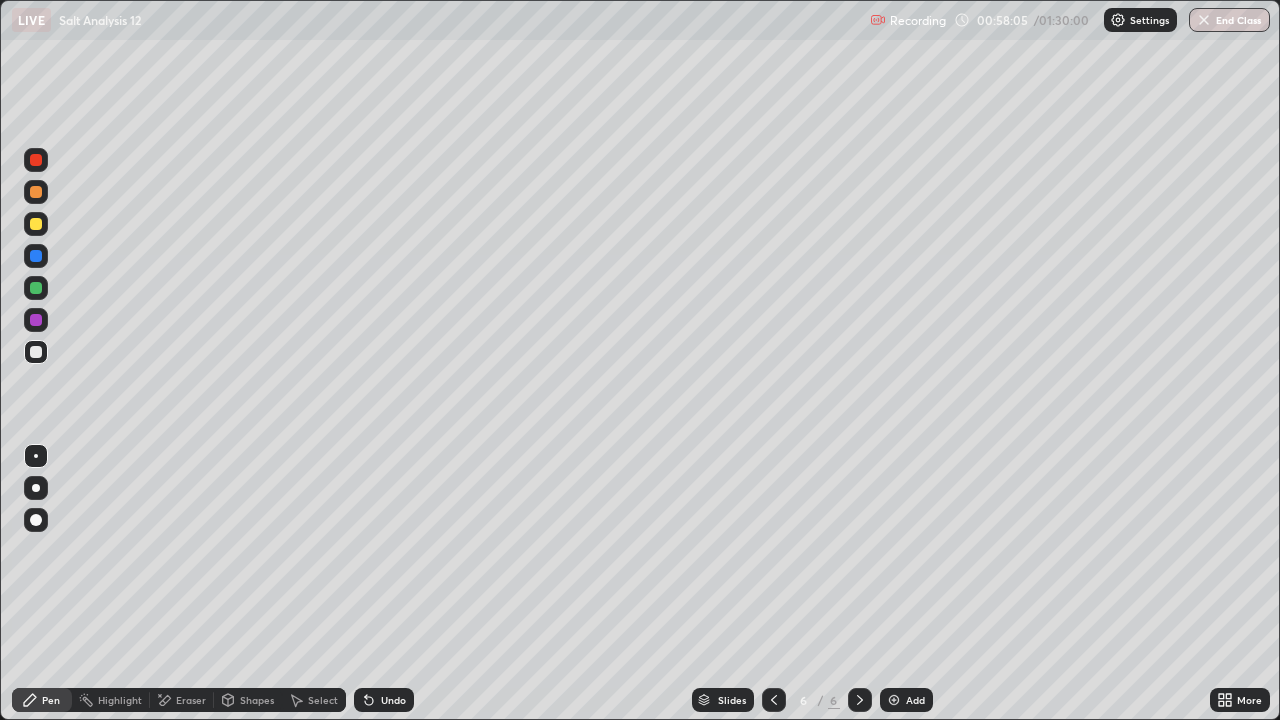 click on "Undo" at bounding box center (393, 700) 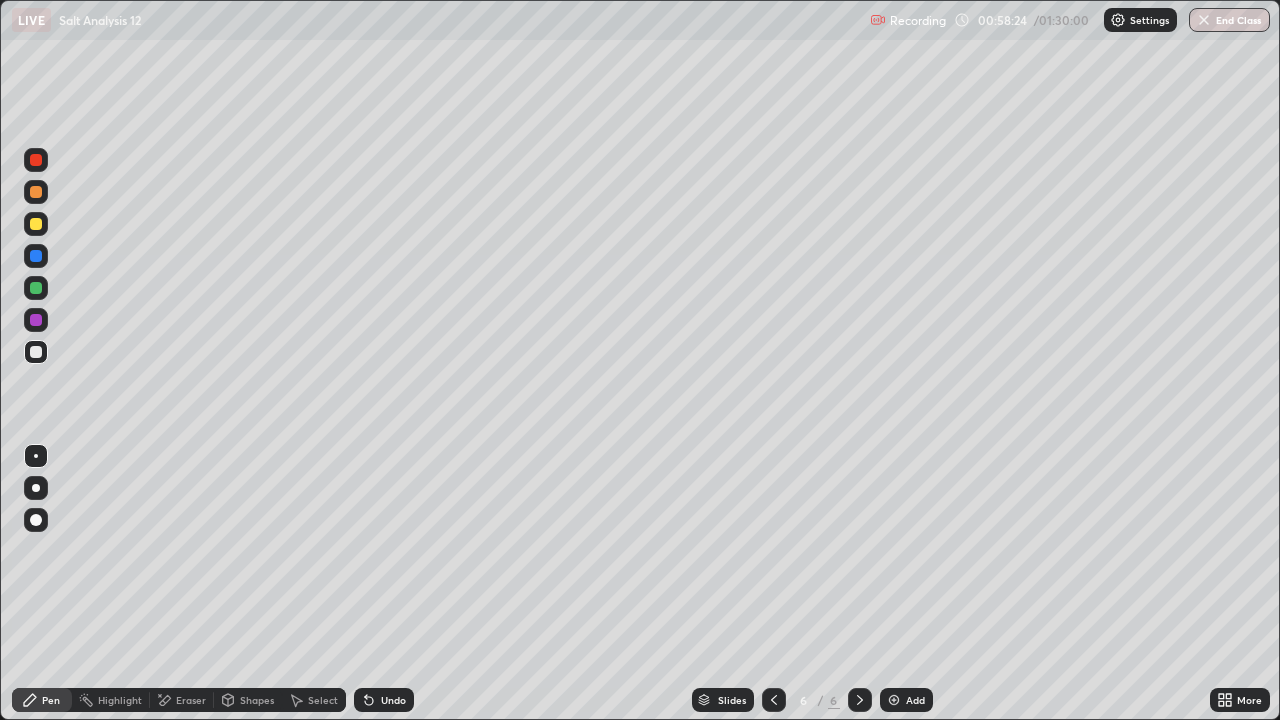 click on "Slides 6 / 6 Add" at bounding box center [812, 700] 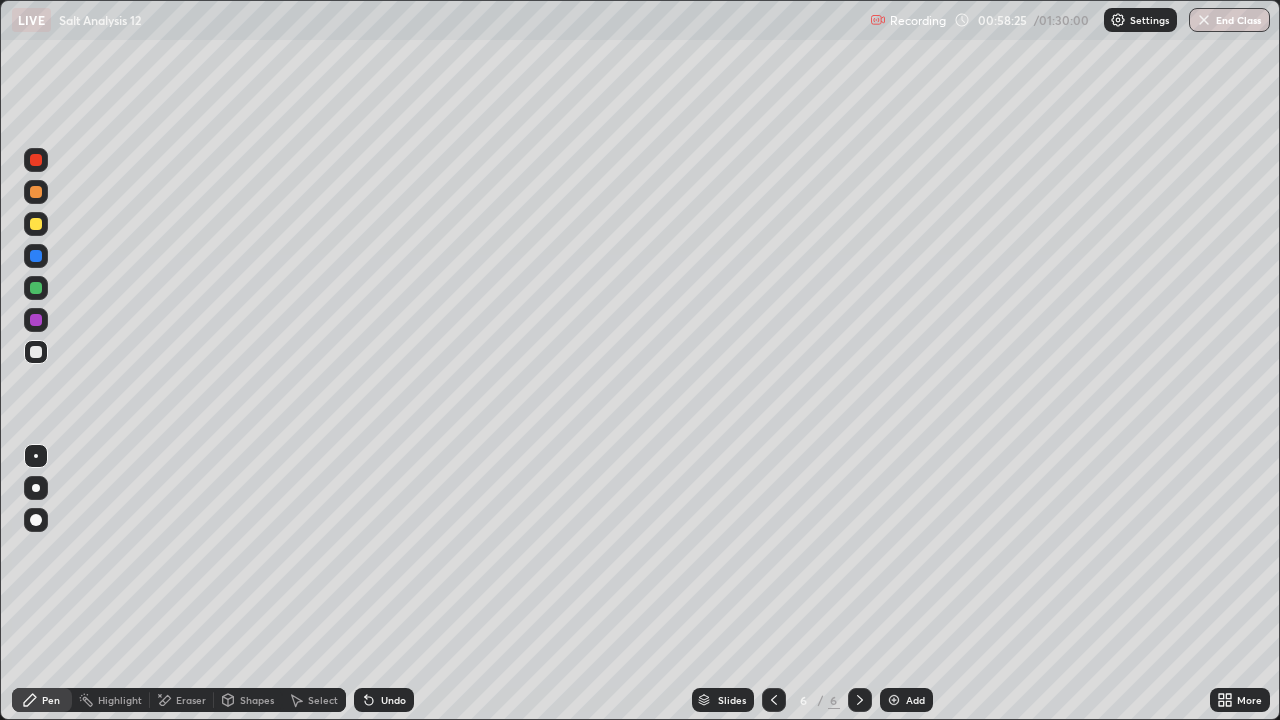 click on "Slides 6 / 6 Add" at bounding box center (812, 700) 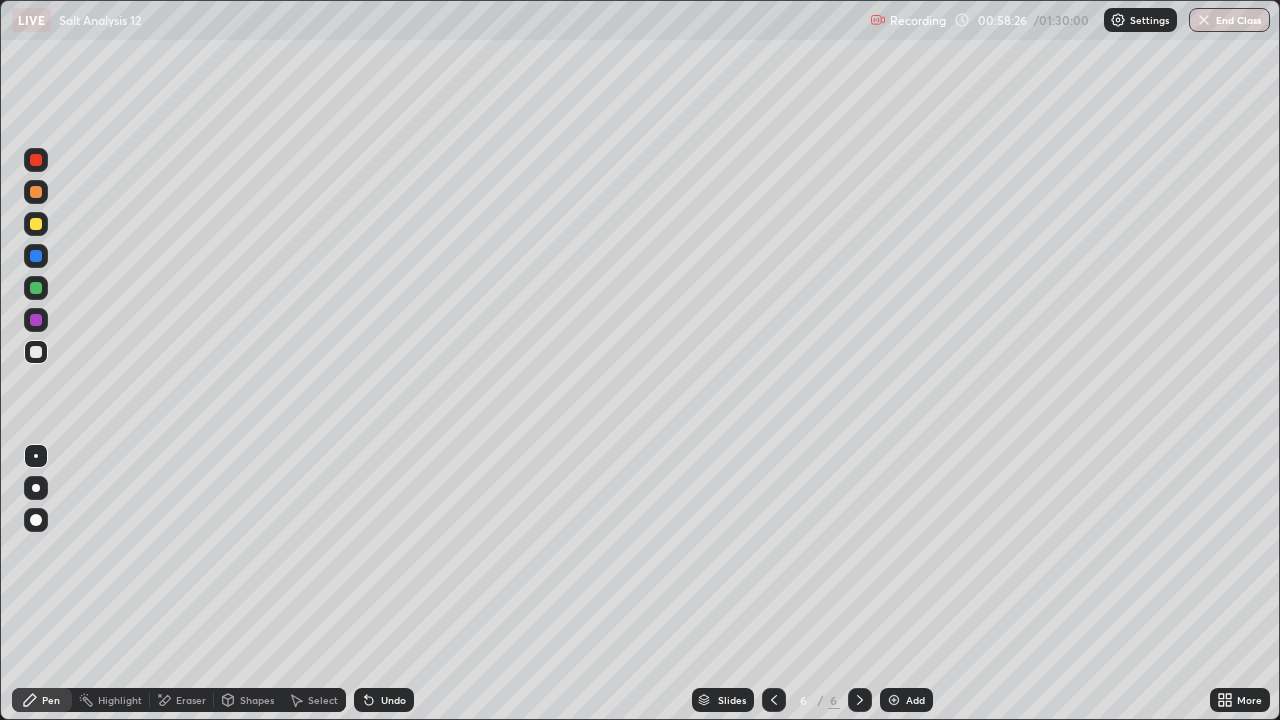 click on "Slides 6 / 6 Add" at bounding box center [812, 700] 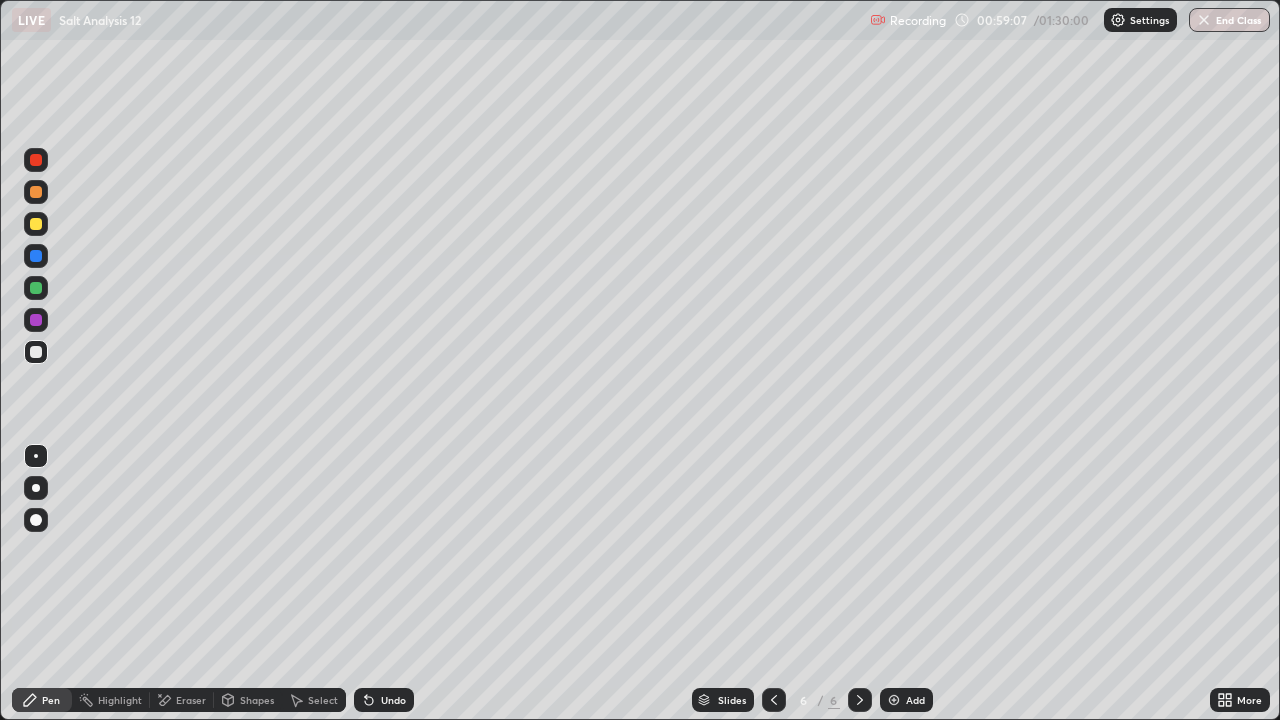 click on "Eraser" at bounding box center (191, 700) 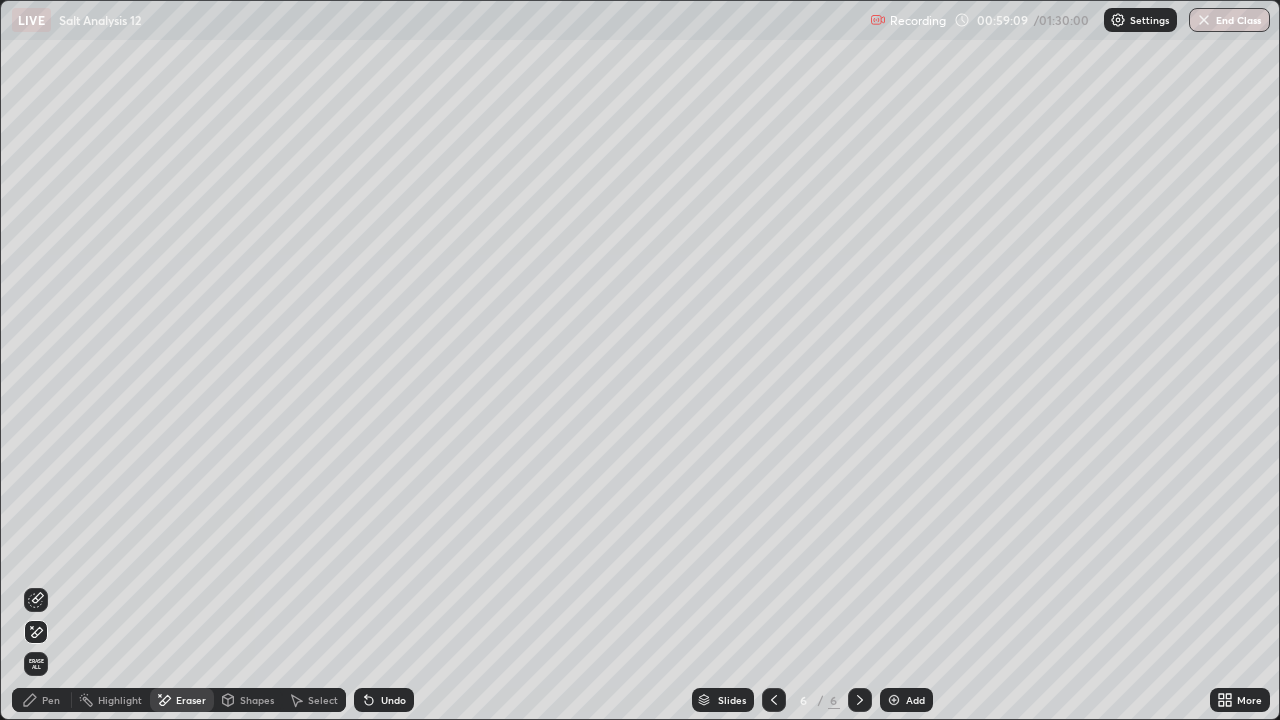 click on "Pen" at bounding box center (51, 700) 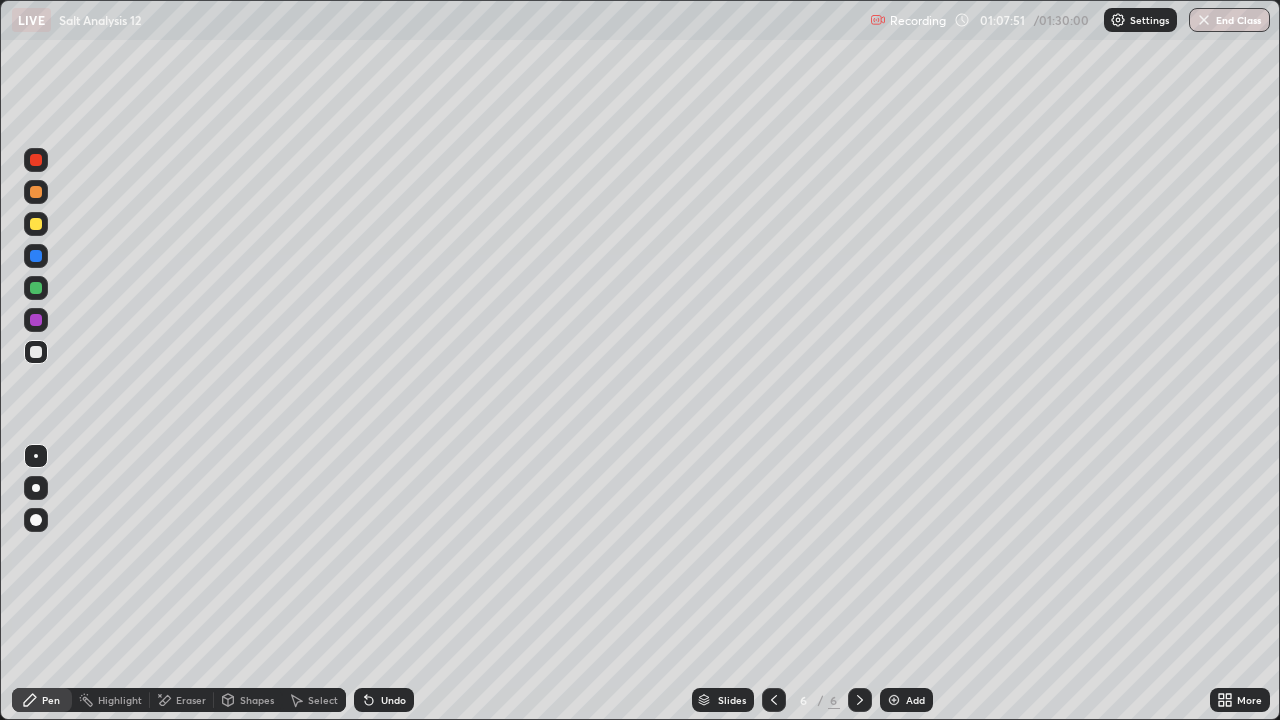 click on "Add" at bounding box center (915, 700) 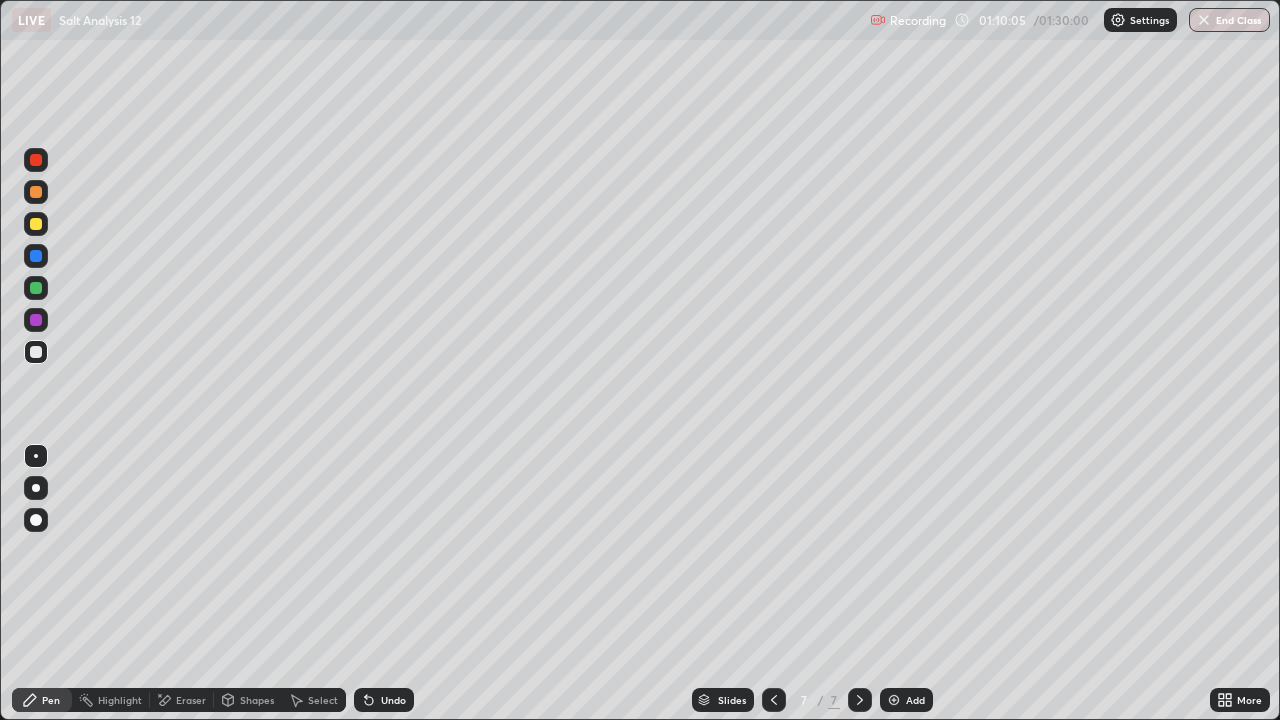 click on "Undo" at bounding box center (384, 700) 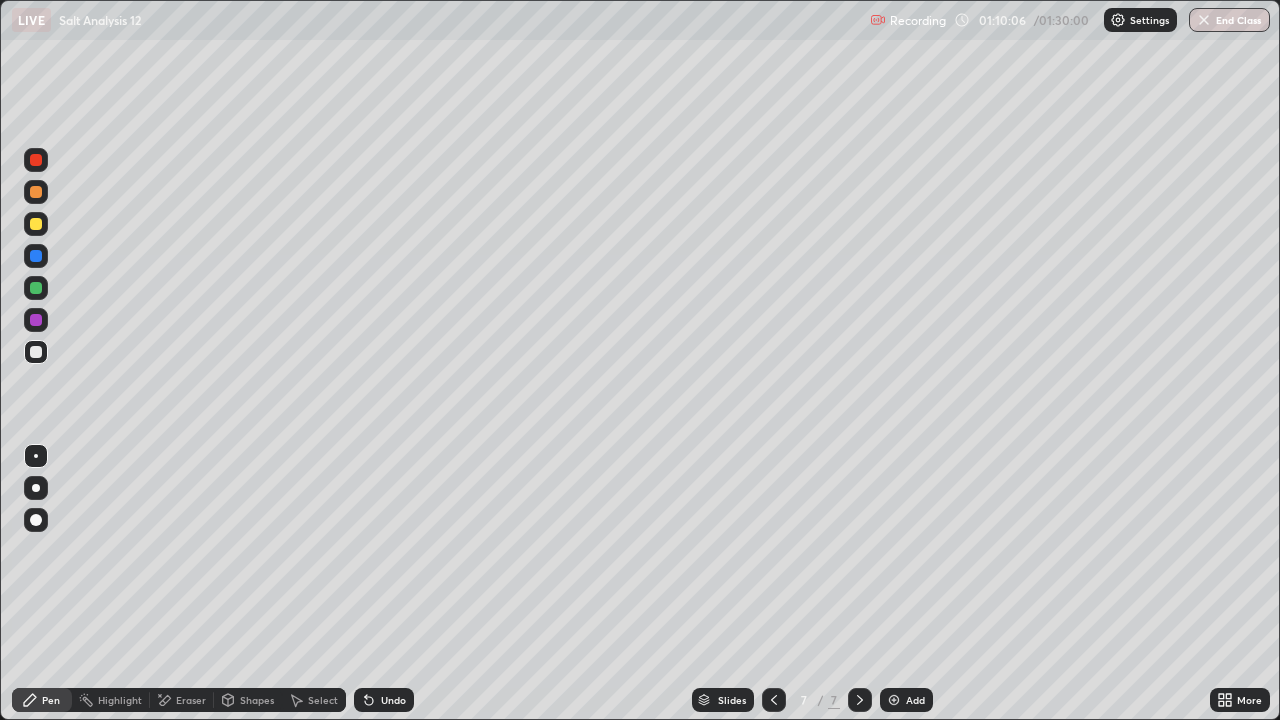 click on "Undo" at bounding box center [393, 700] 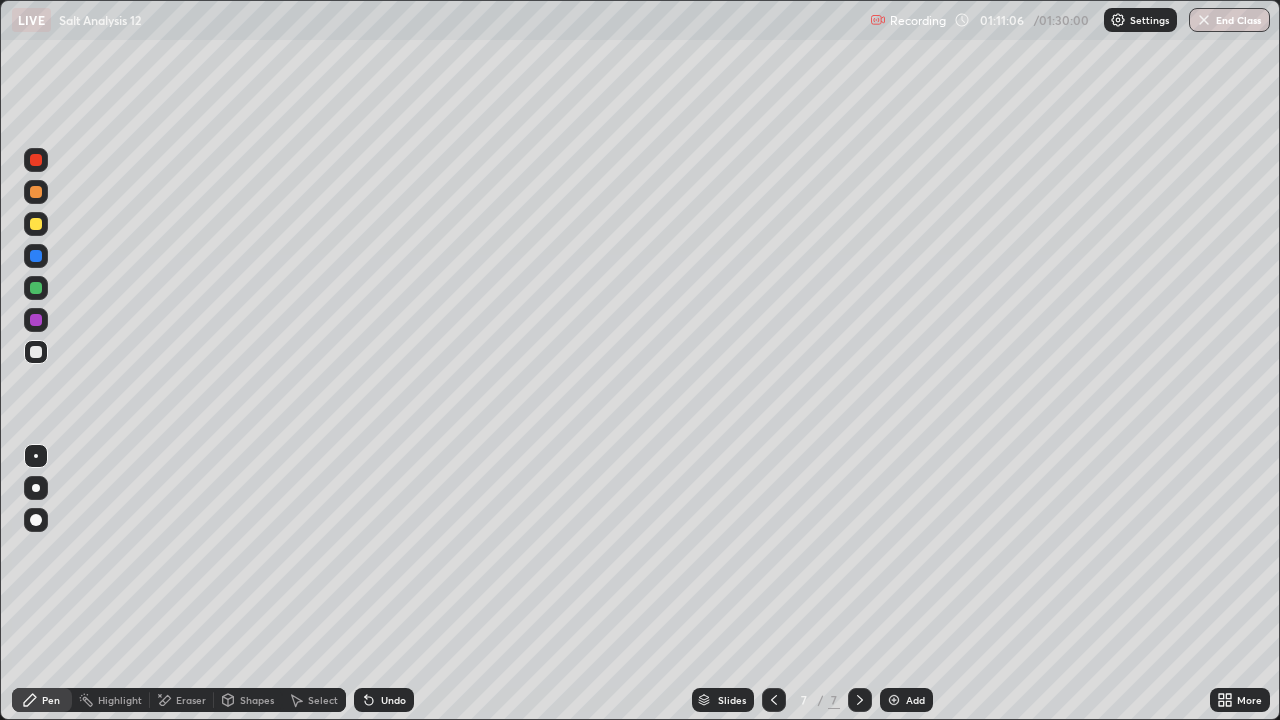 click on "Undo" at bounding box center [393, 700] 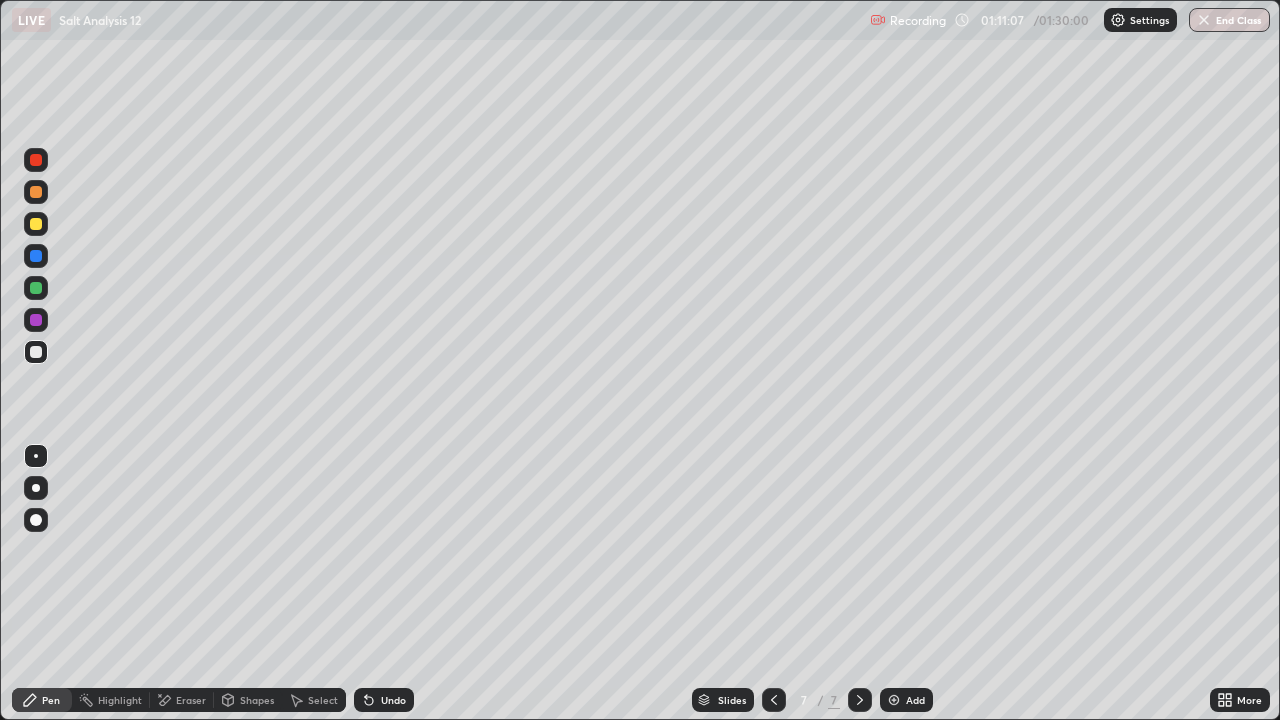 click on "Undo" at bounding box center (393, 700) 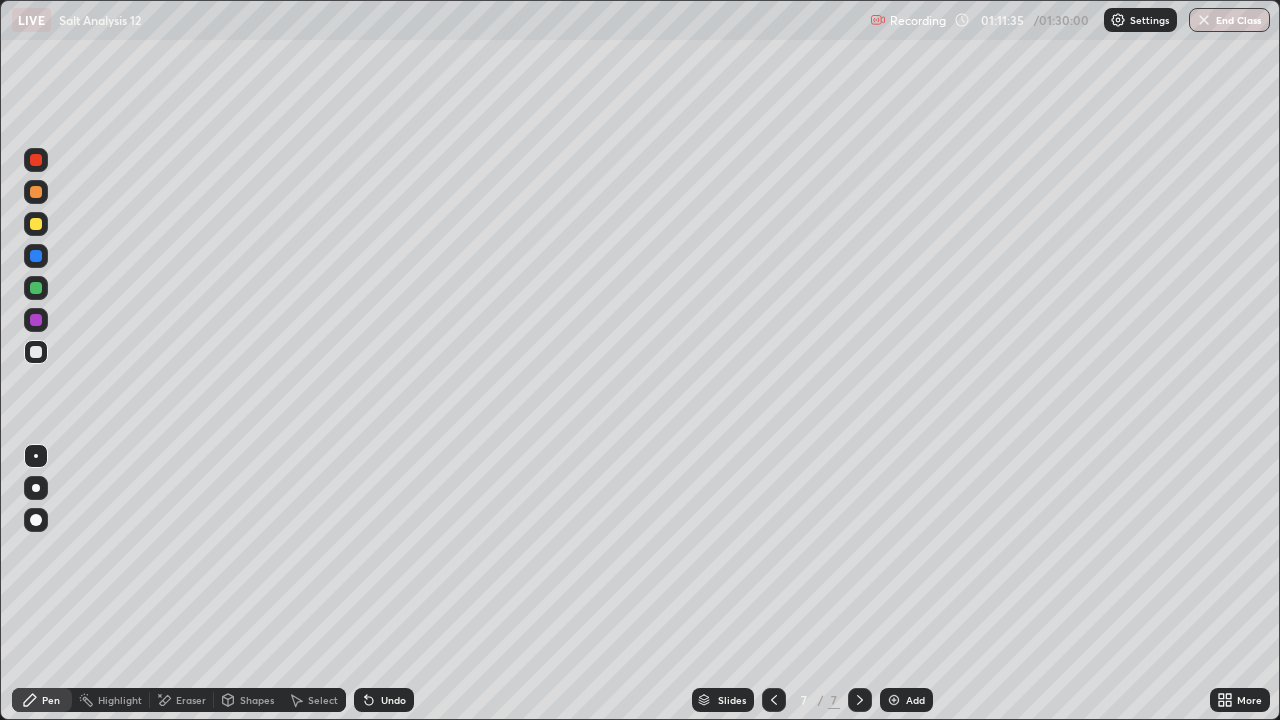 click on "Undo" at bounding box center (393, 700) 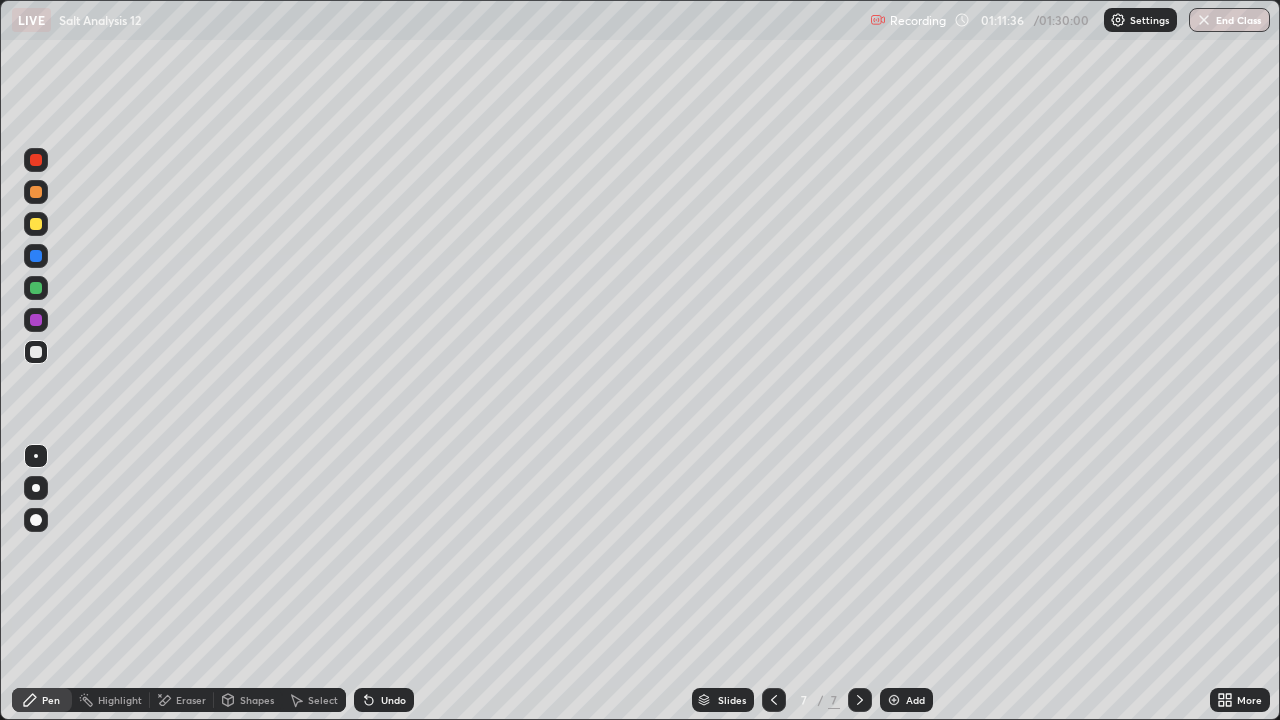 click on "Undo" at bounding box center [384, 700] 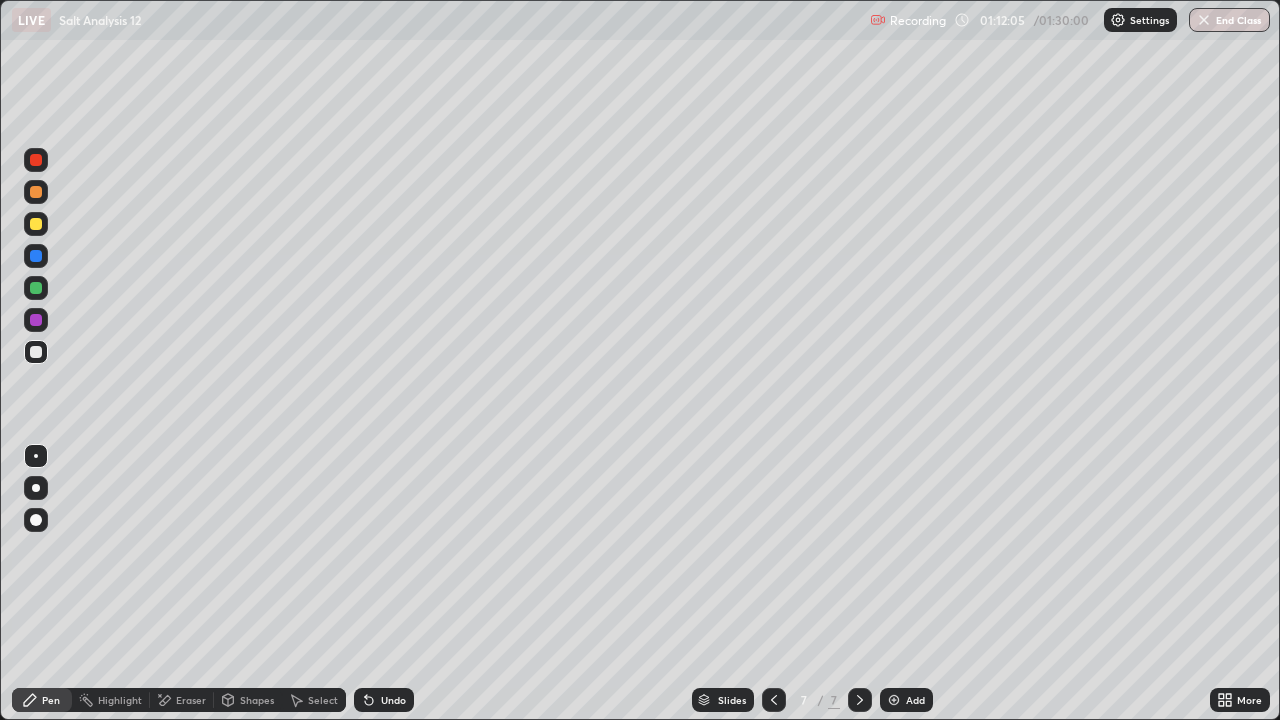 click on "Undo" at bounding box center (393, 700) 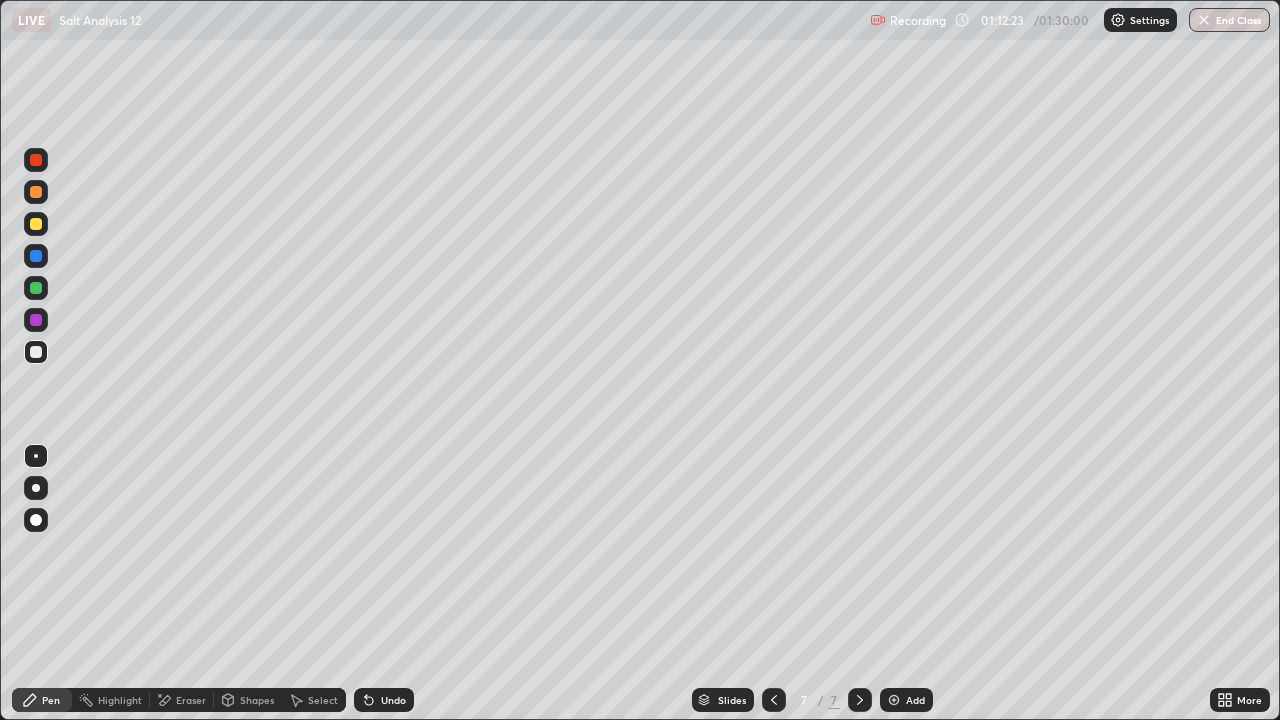 click at bounding box center [36, 224] 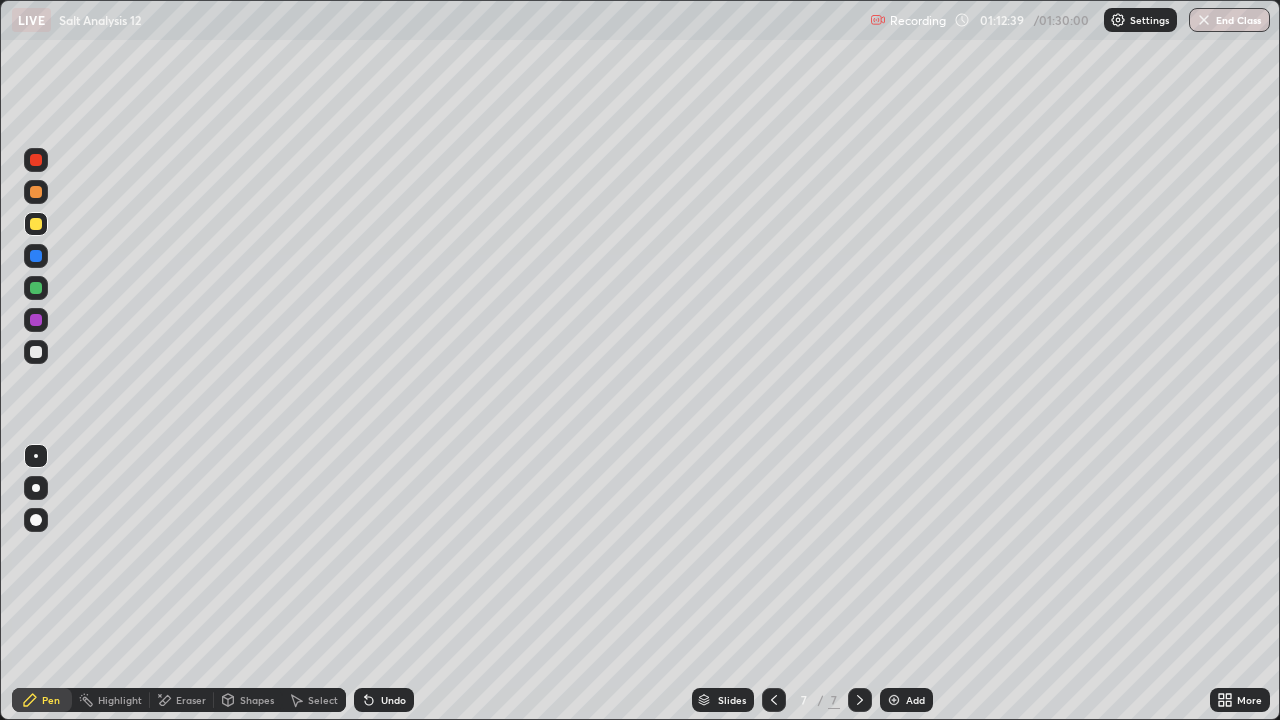 click on "Undo" at bounding box center (393, 700) 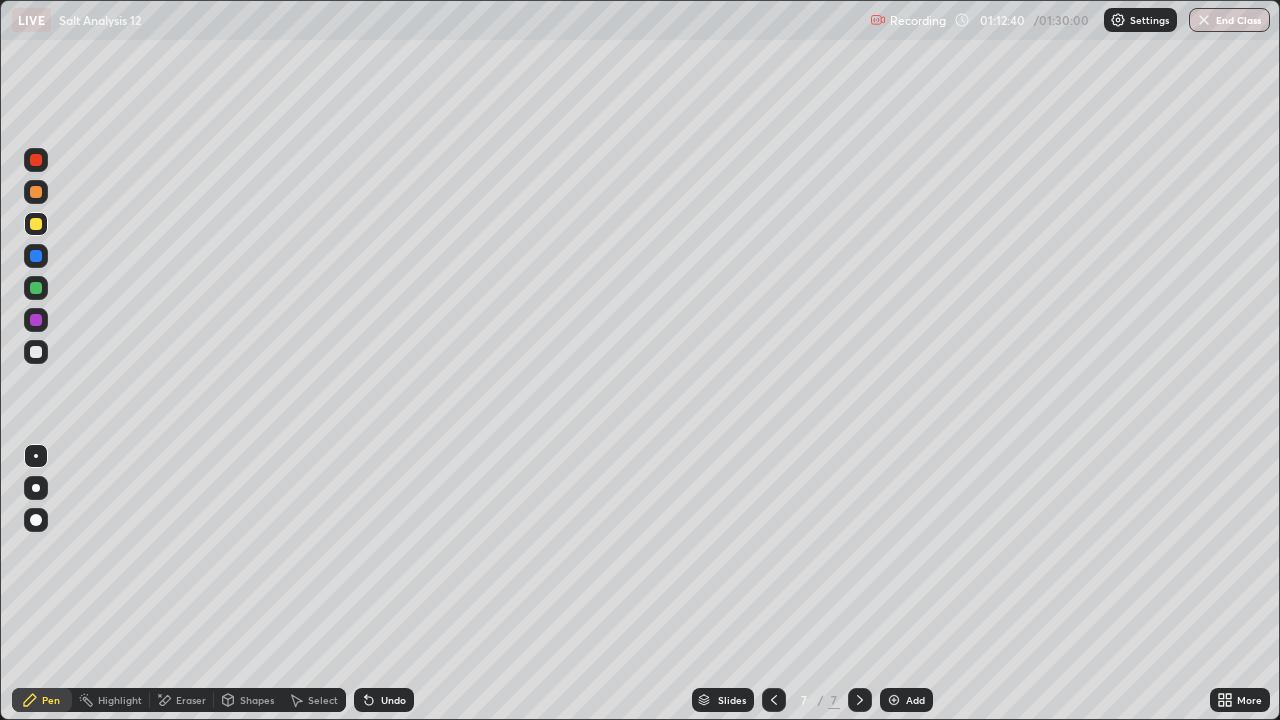 click on "Undo" at bounding box center (393, 700) 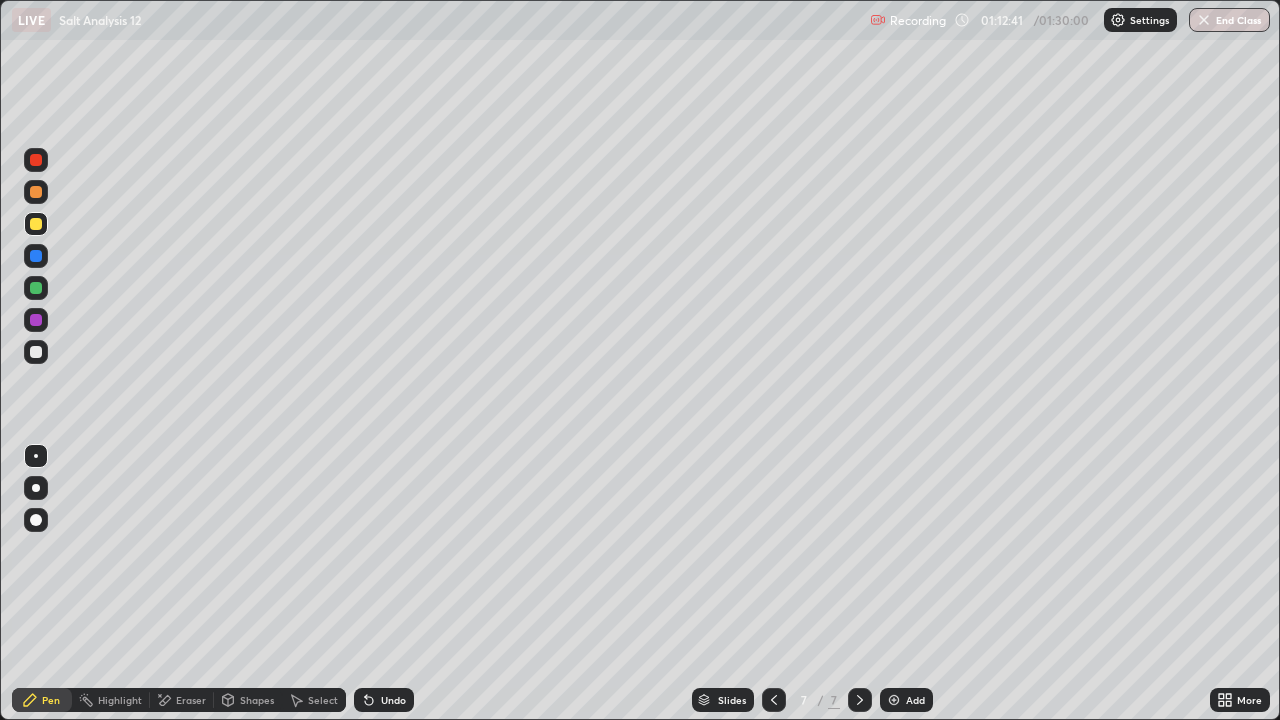 click on "Undo" at bounding box center [393, 700] 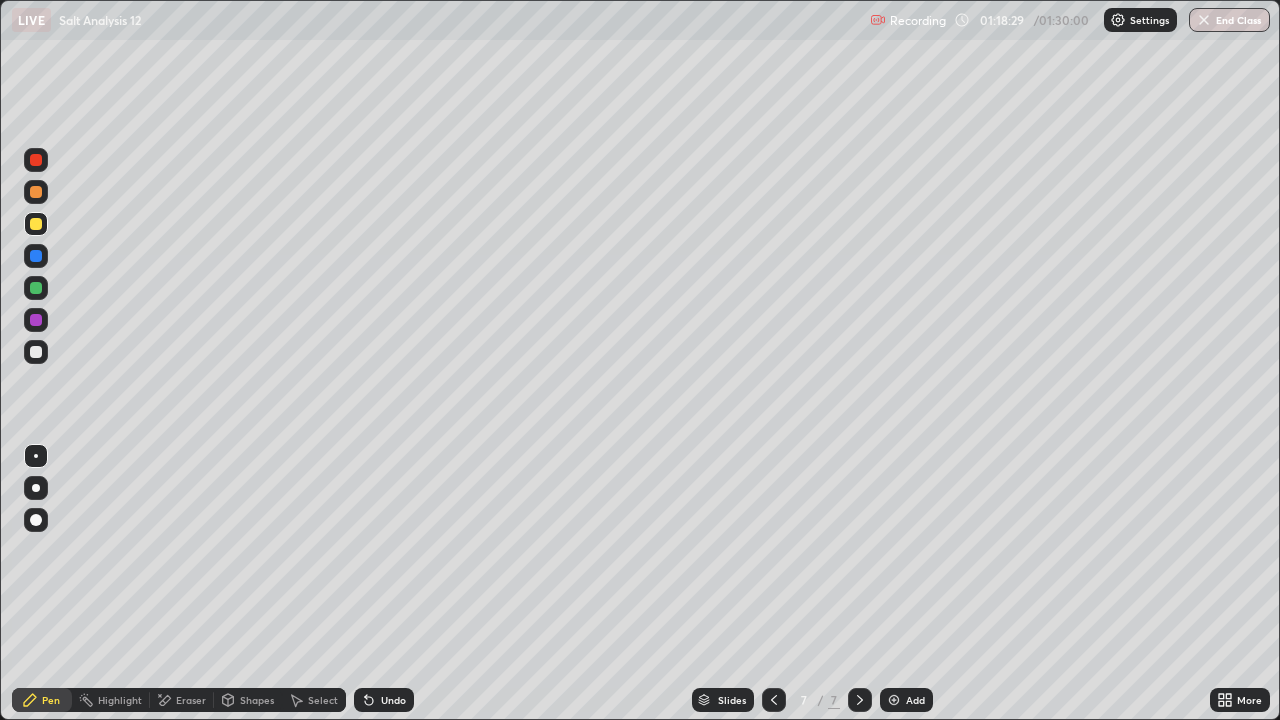 click on "Add" at bounding box center (906, 700) 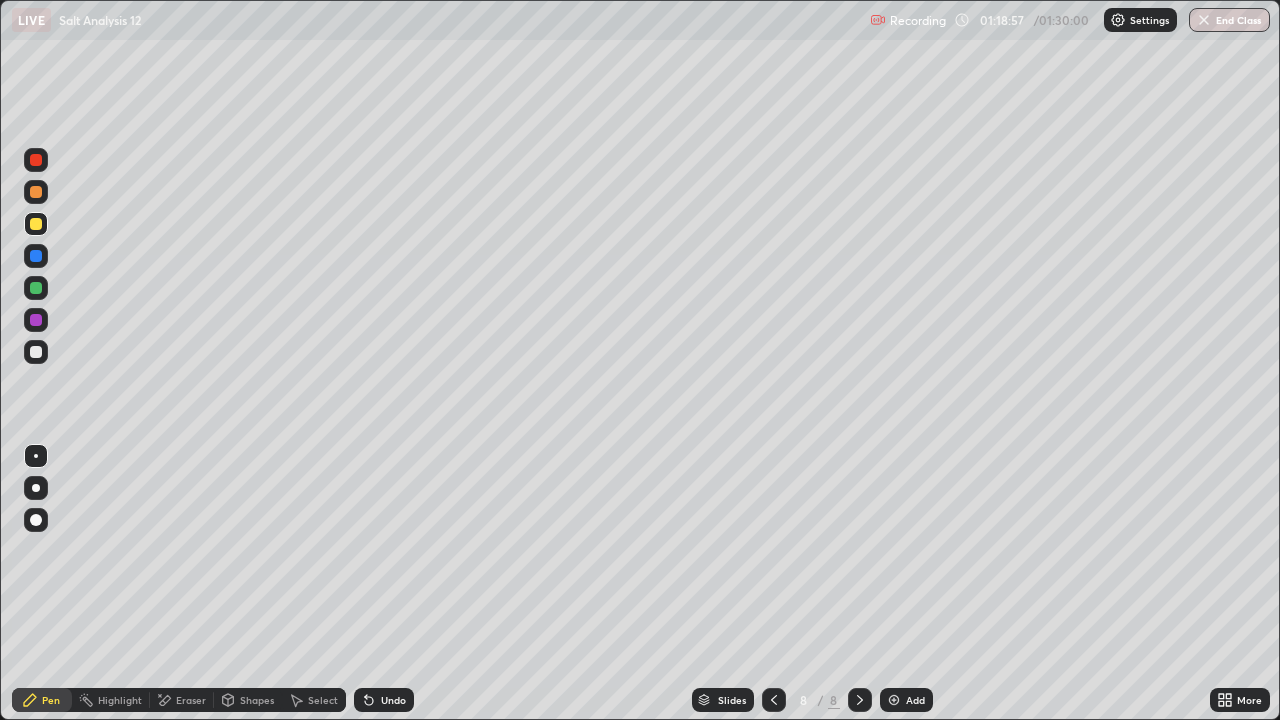 click on "Undo" at bounding box center (393, 700) 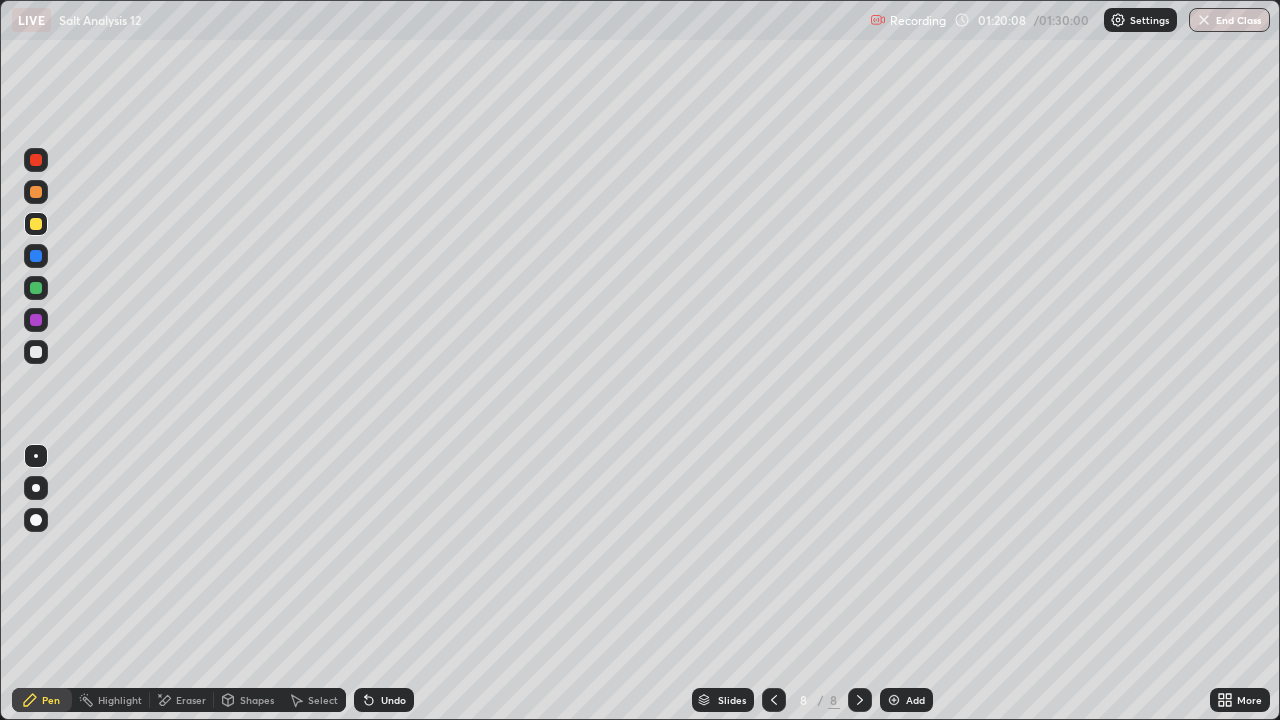 click on "Undo" at bounding box center [384, 700] 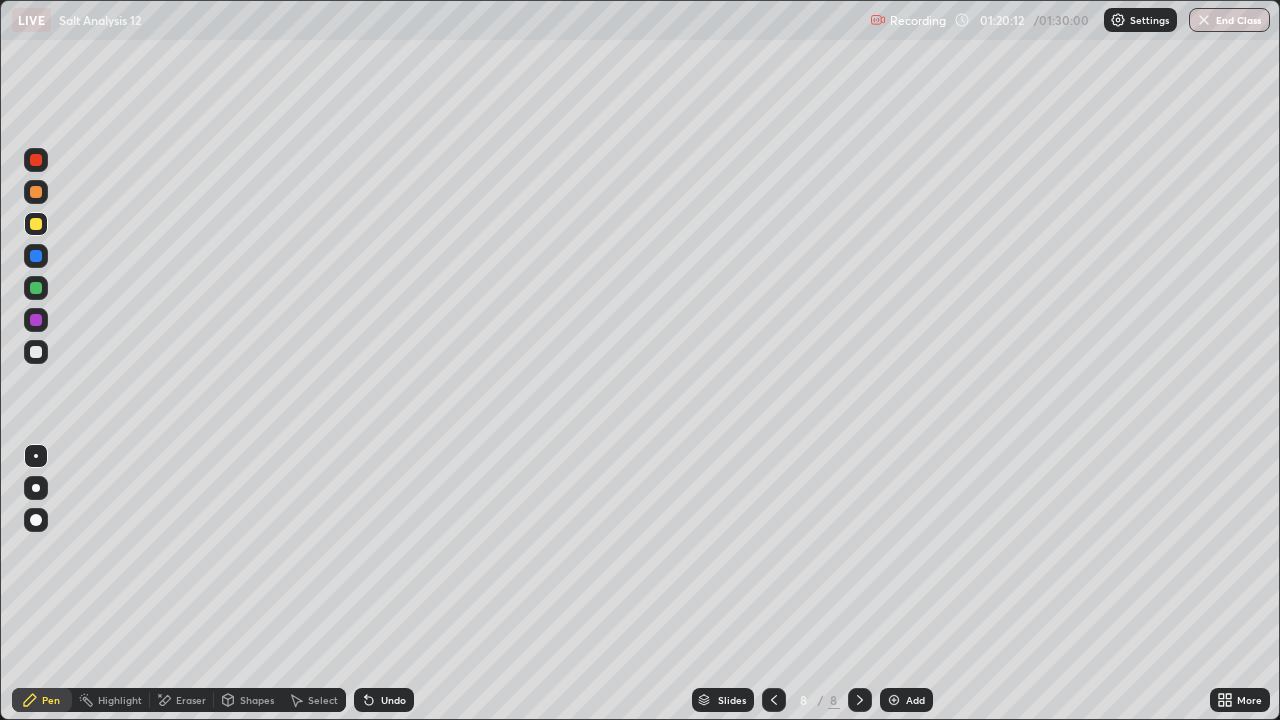 click on "Undo" at bounding box center [393, 700] 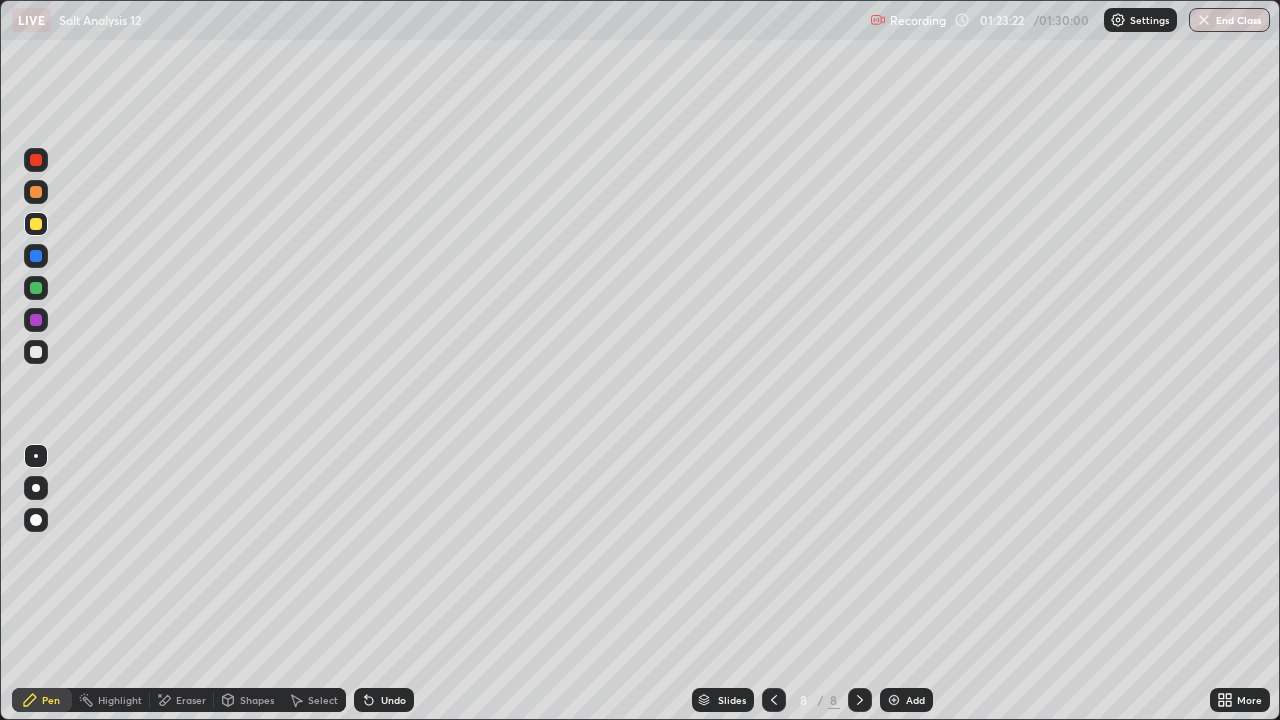 click at bounding box center (36, 352) 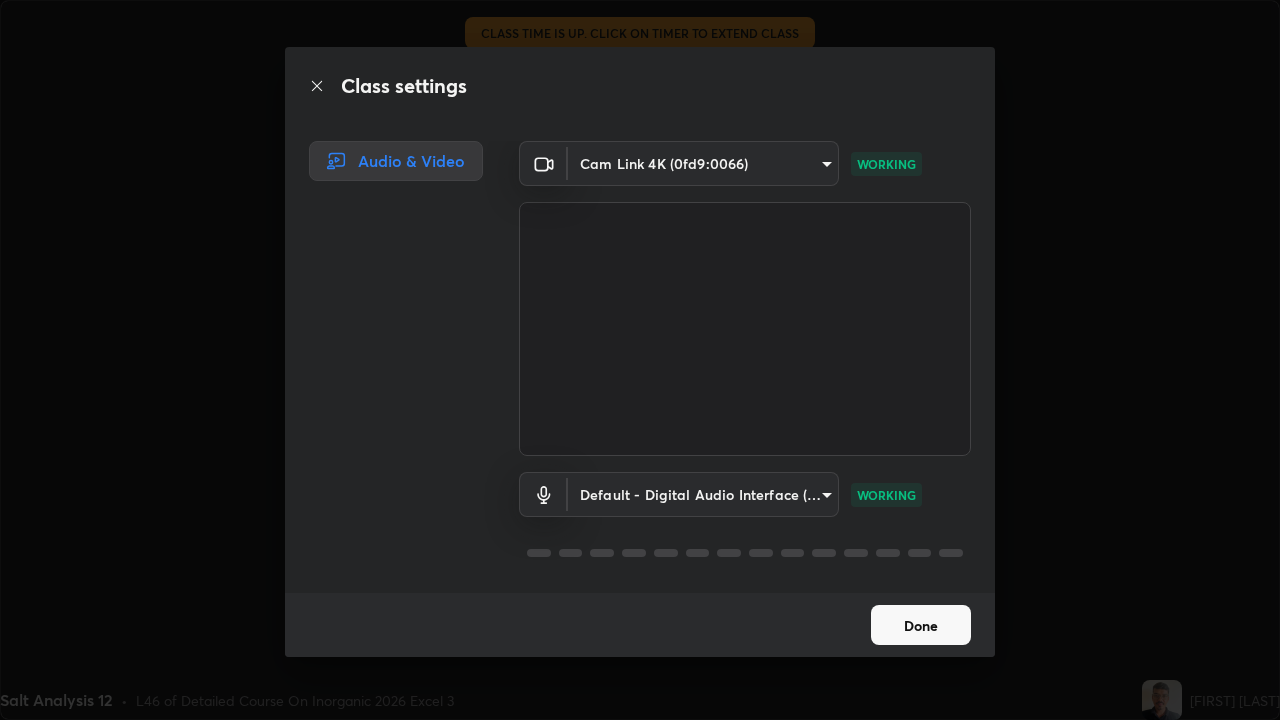 click on "Done" at bounding box center [921, 625] 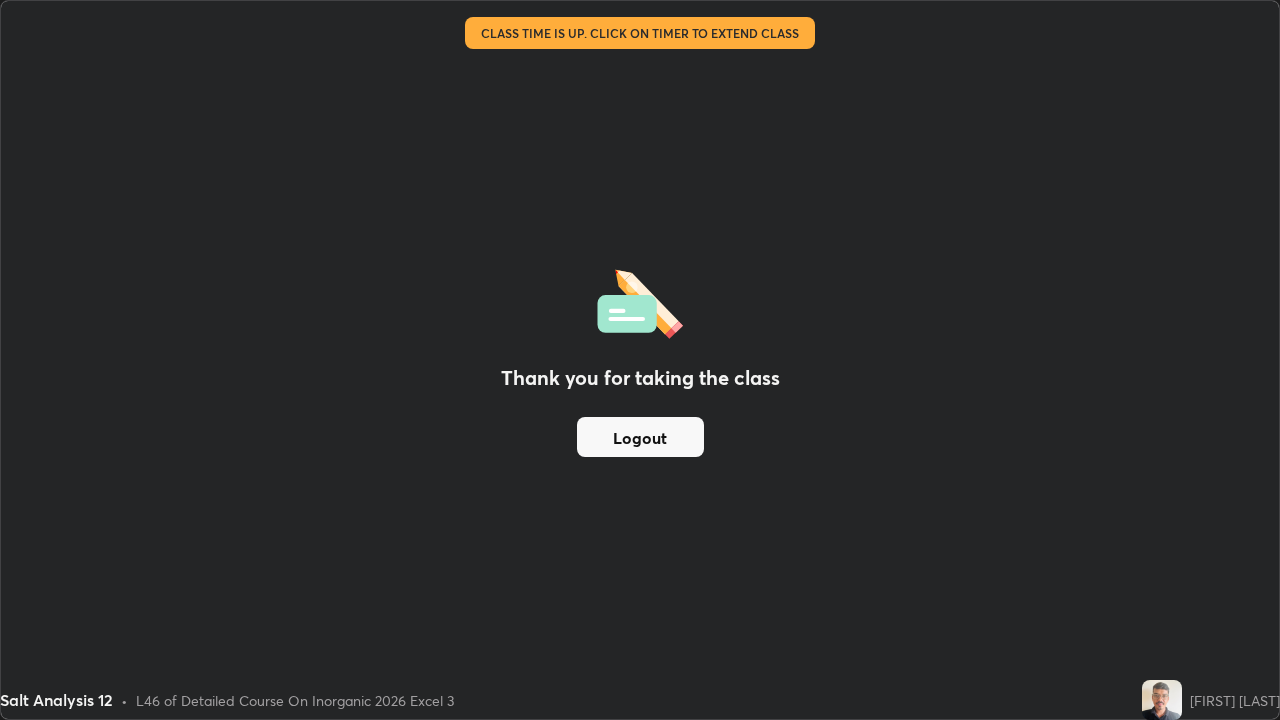 click on "Logout" at bounding box center [640, 437] 